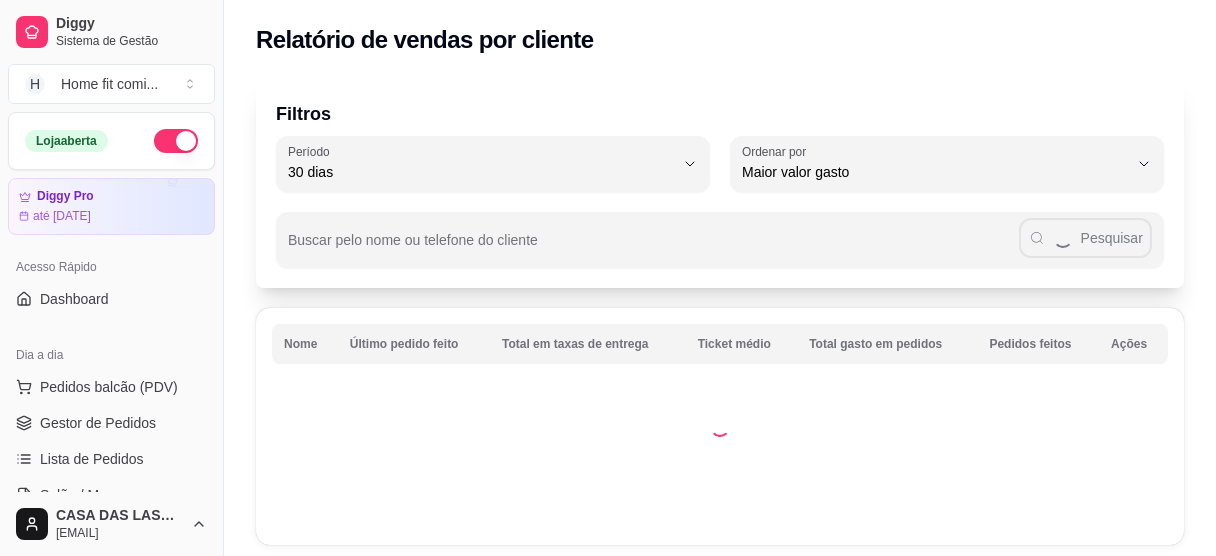 select on "30" 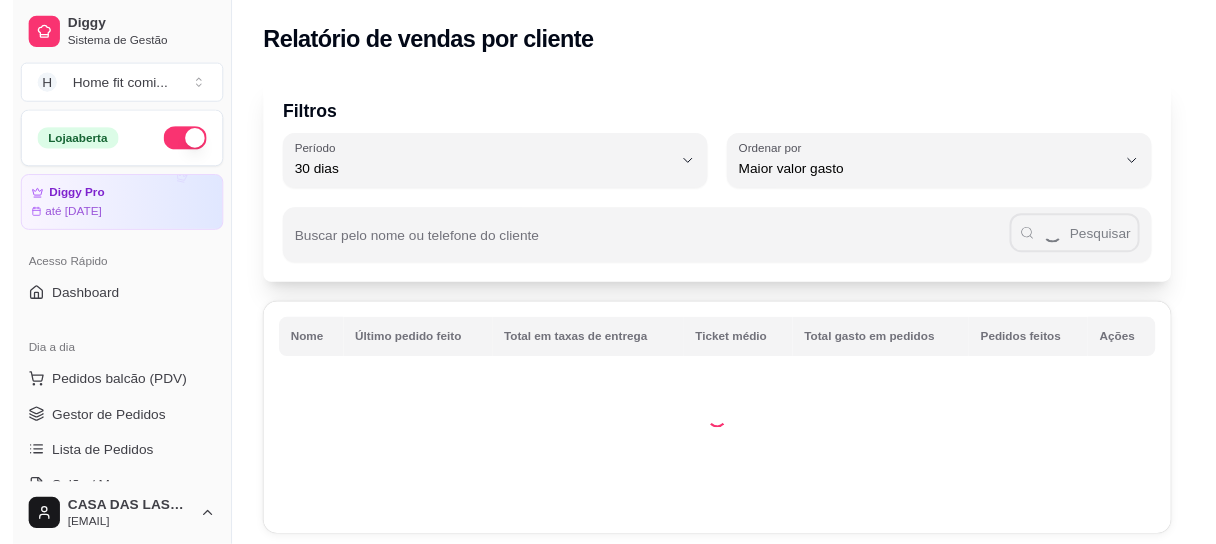 scroll, scrollTop: 561, scrollLeft: 0, axis: vertical 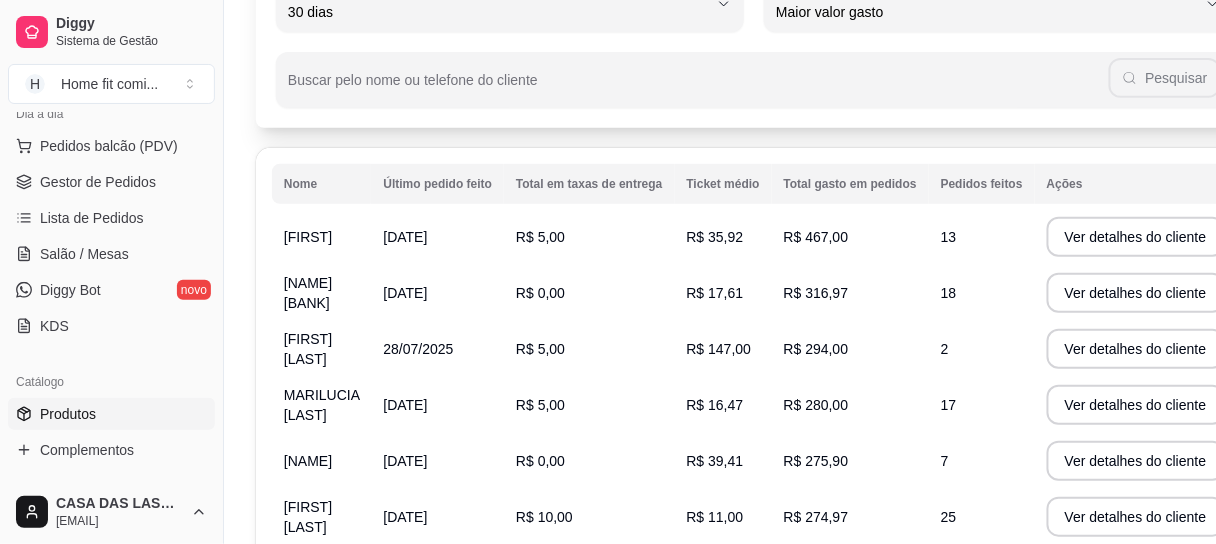 click on "Produtos" at bounding box center (68, 414) 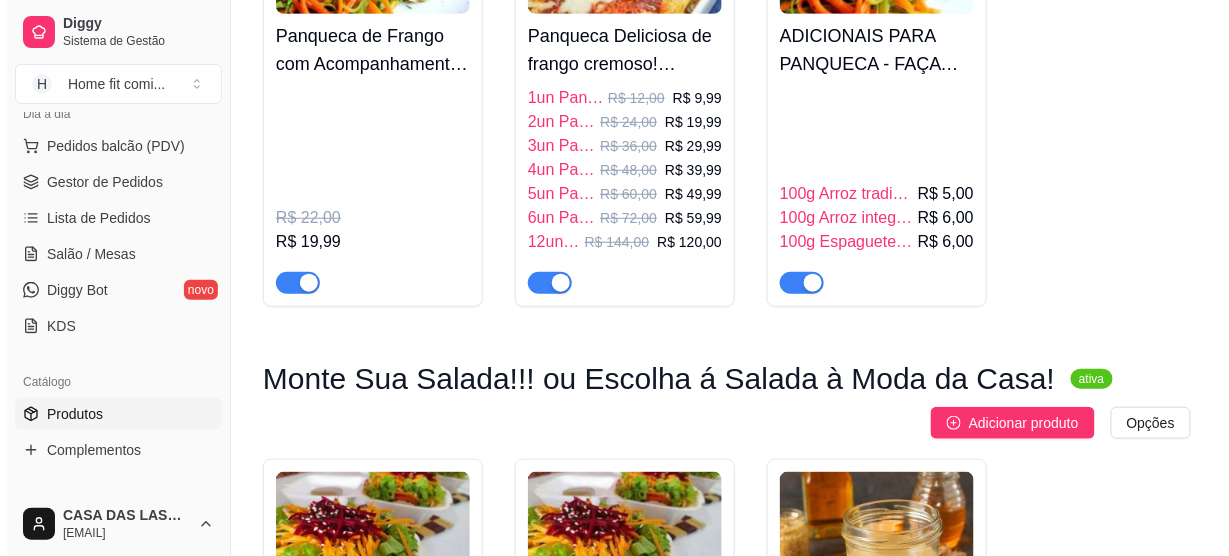 scroll, scrollTop: 10160, scrollLeft: 0, axis: vertical 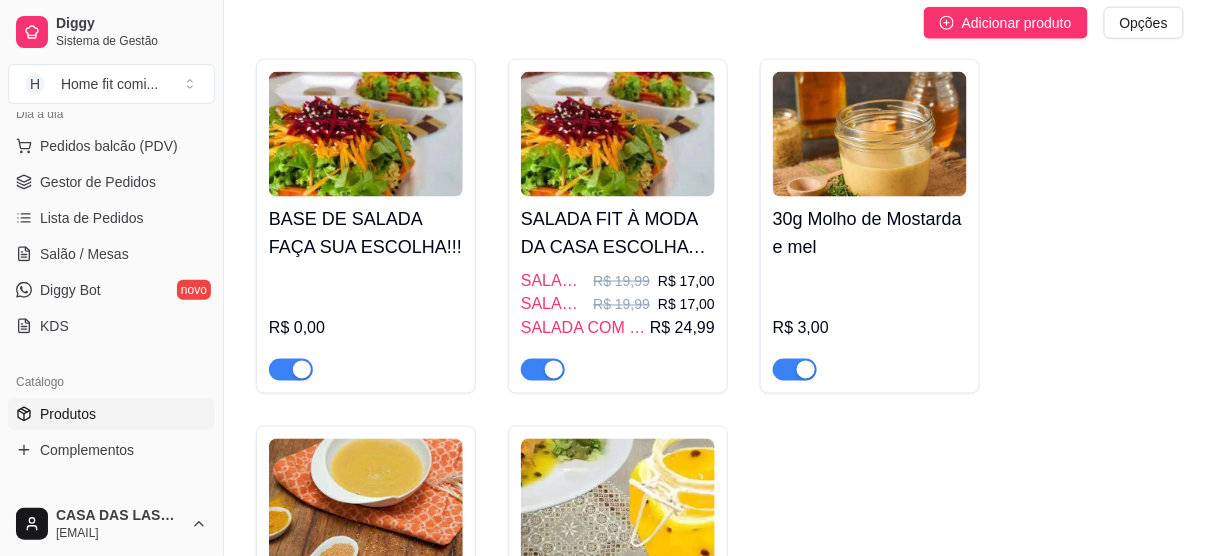 click on "SALADA FIT À MODA DA CASA ESCOLHA SUA PROTEÍNA!!!" at bounding box center [618, 233] 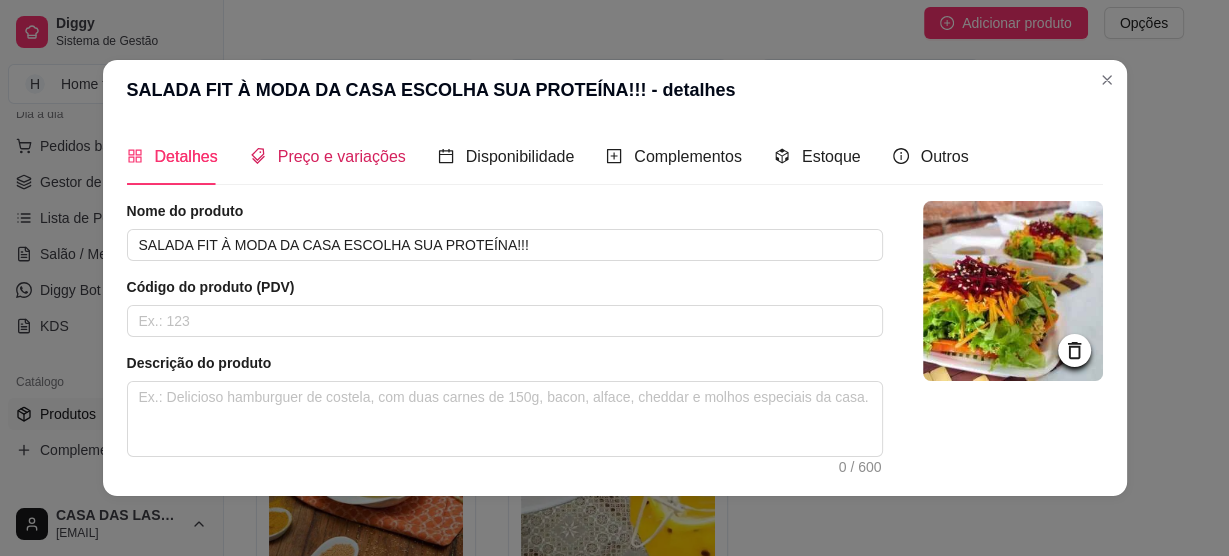 click on "Preço e variações" at bounding box center (342, 156) 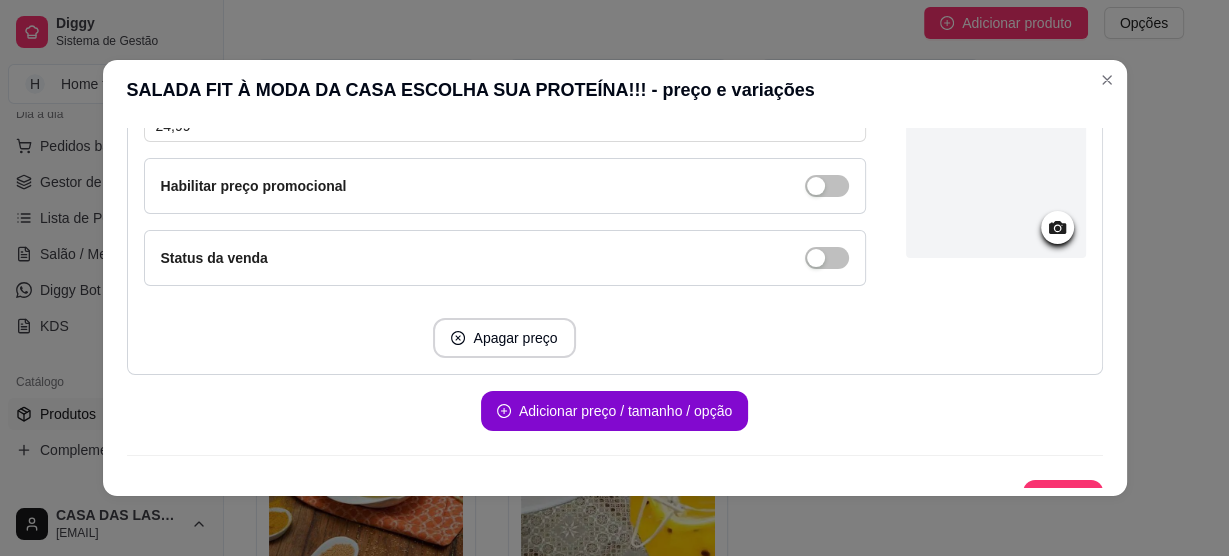 scroll, scrollTop: 1280, scrollLeft: 0, axis: vertical 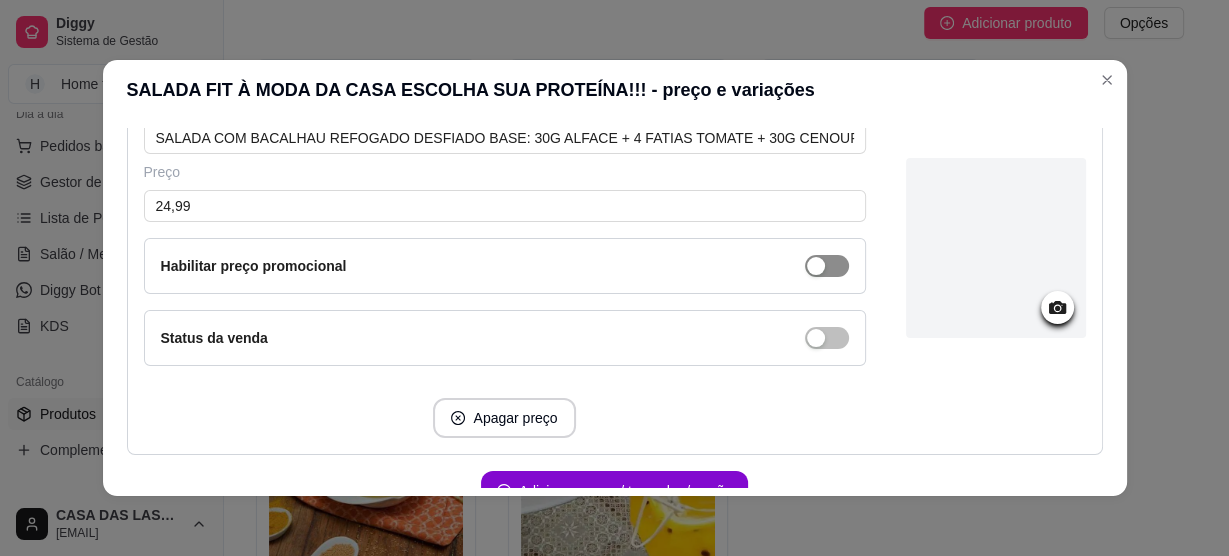 click at bounding box center (827, -710) 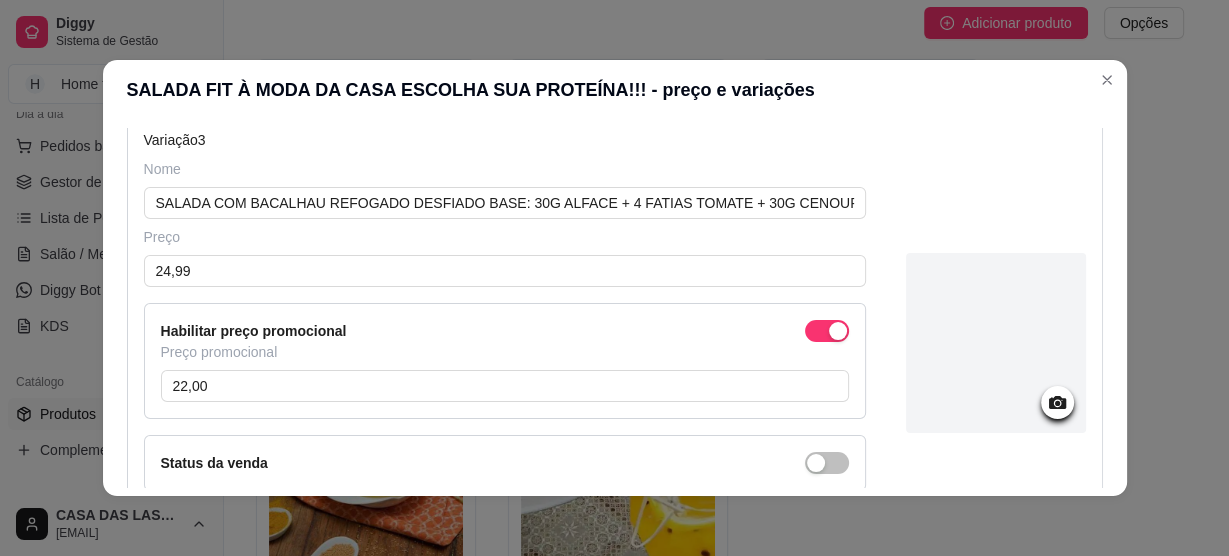 scroll, scrollTop: 1120, scrollLeft: 0, axis: vertical 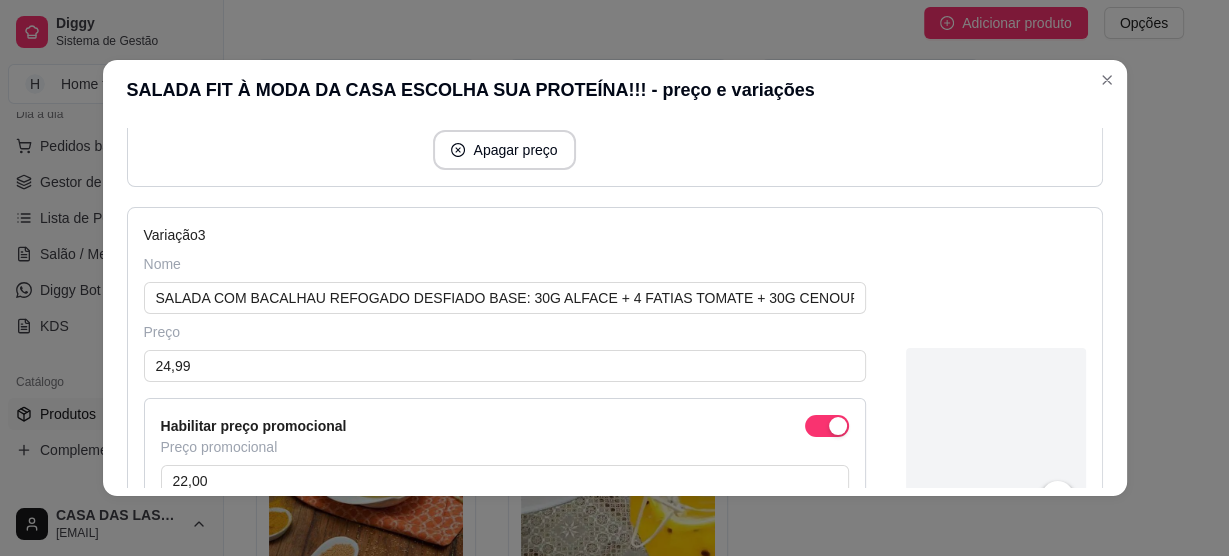 drag, startPoint x: 812, startPoint y: 410, endPoint x: 774, endPoint y: 420, distance: 39.293766 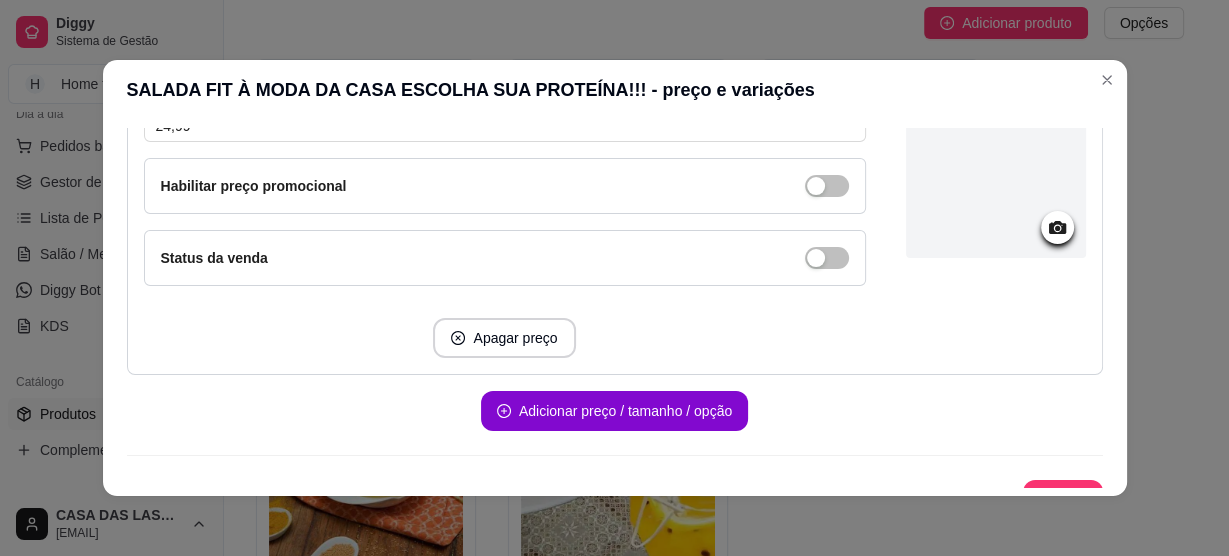 scroll, scrollTop: 1378, scrollLeft: 0, axis: vertical 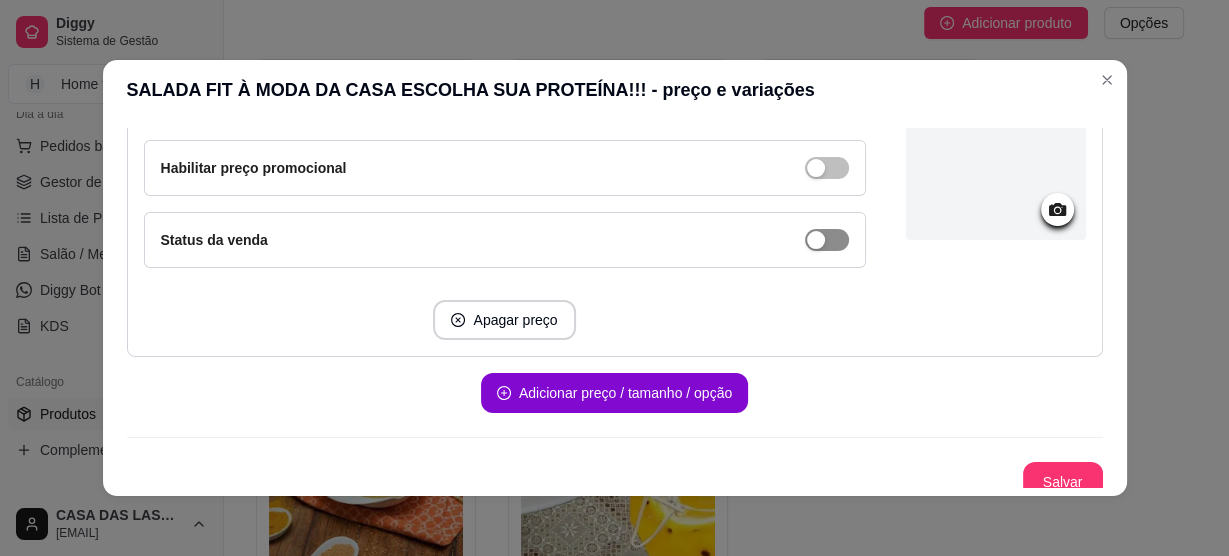 click at bounding box center (827, -808) 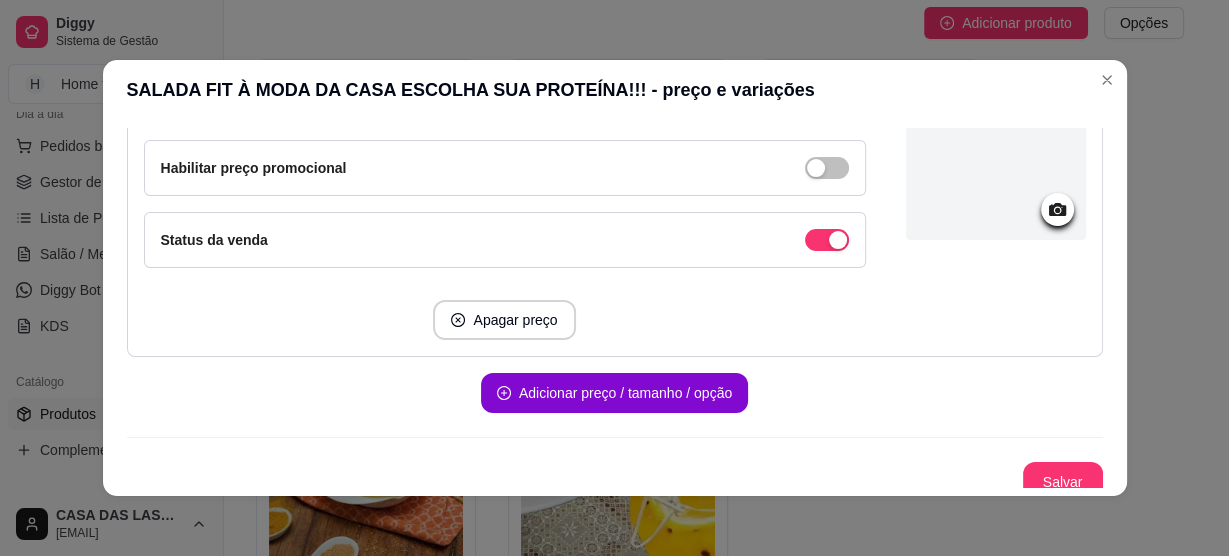 scroll, scrollTop: 0, scrollLeft: 0, axis: both 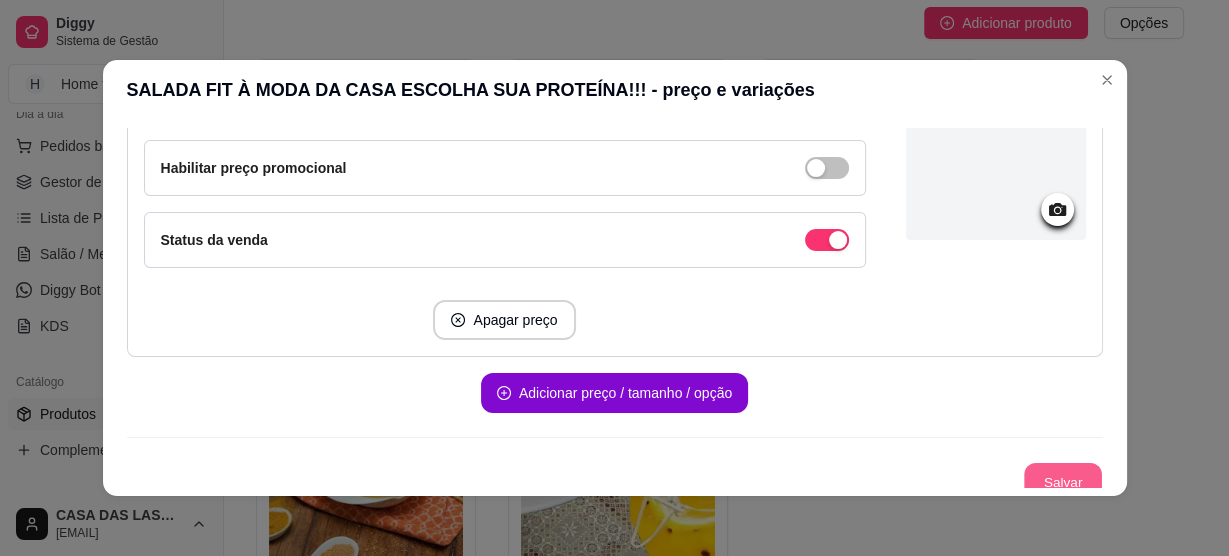 click on "Salvar" at bounding box center (1063, 482) 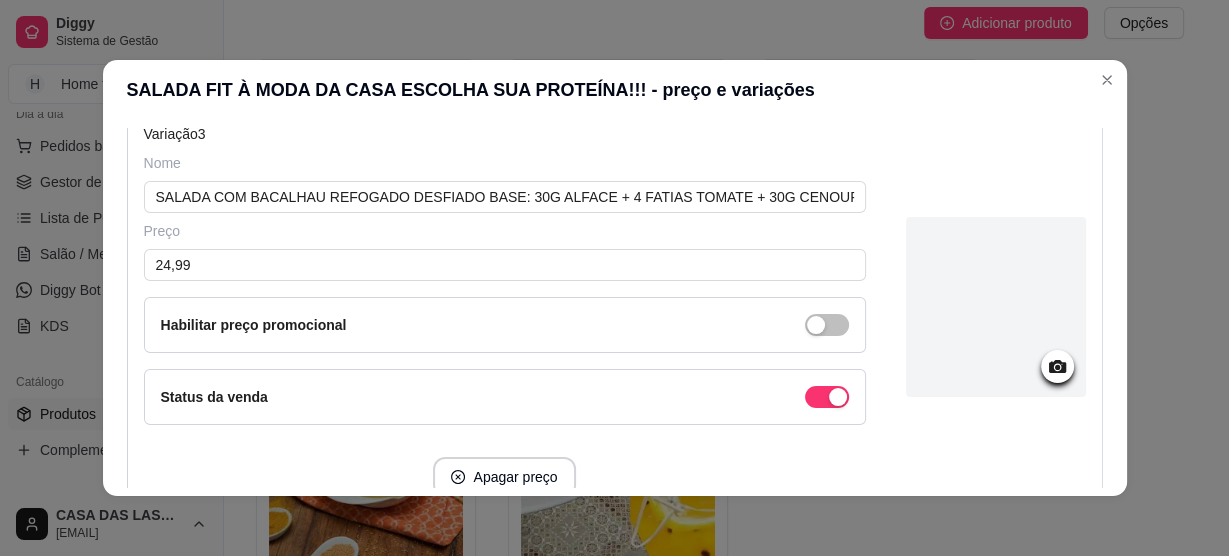scroll, scrollTop: 1058, scrollLeft: 0, axis: vertical 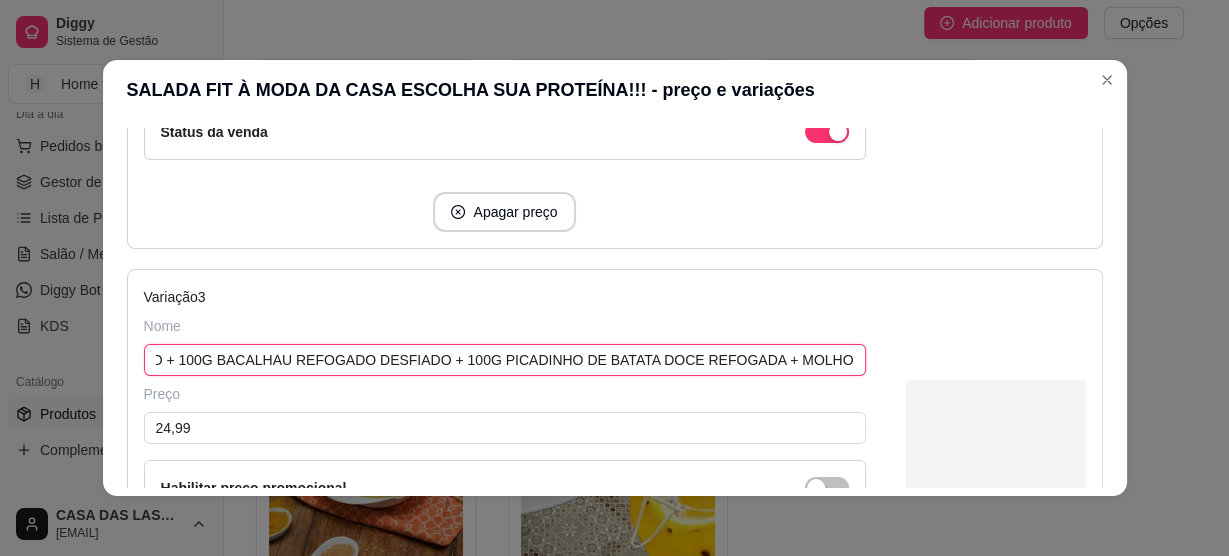 drag, startPoint x: 149, startPoint y: 349, endPoint x: 798, endPoint y: 378, distance: 649.6476 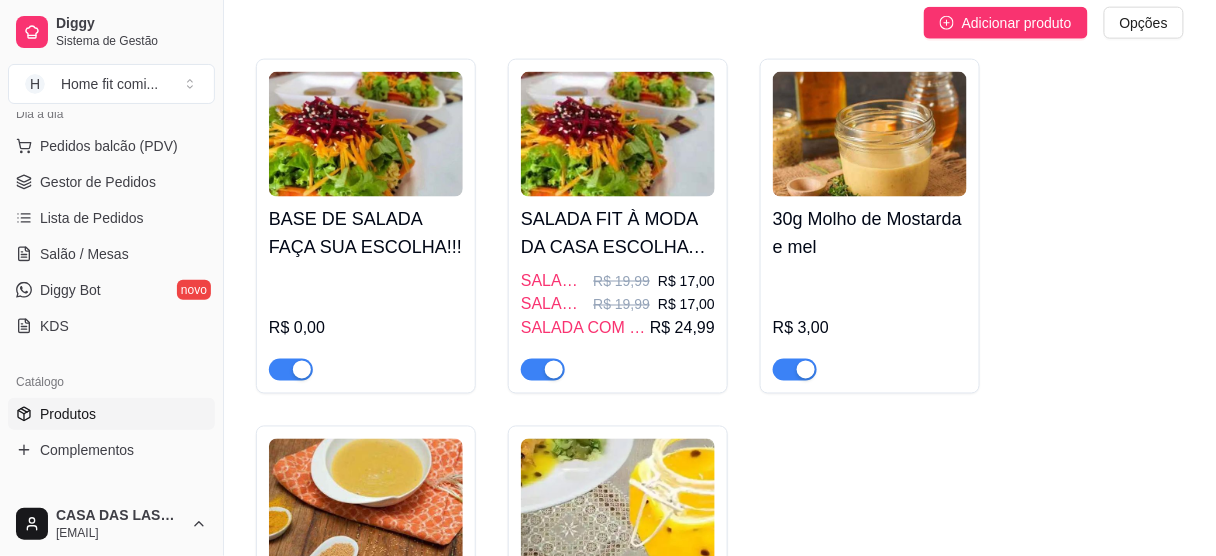 click on "SALADA FIT À MODA DA CASA ESCOLHA SUA PROTEÍNA!!!" at bounding box center (618, 233) 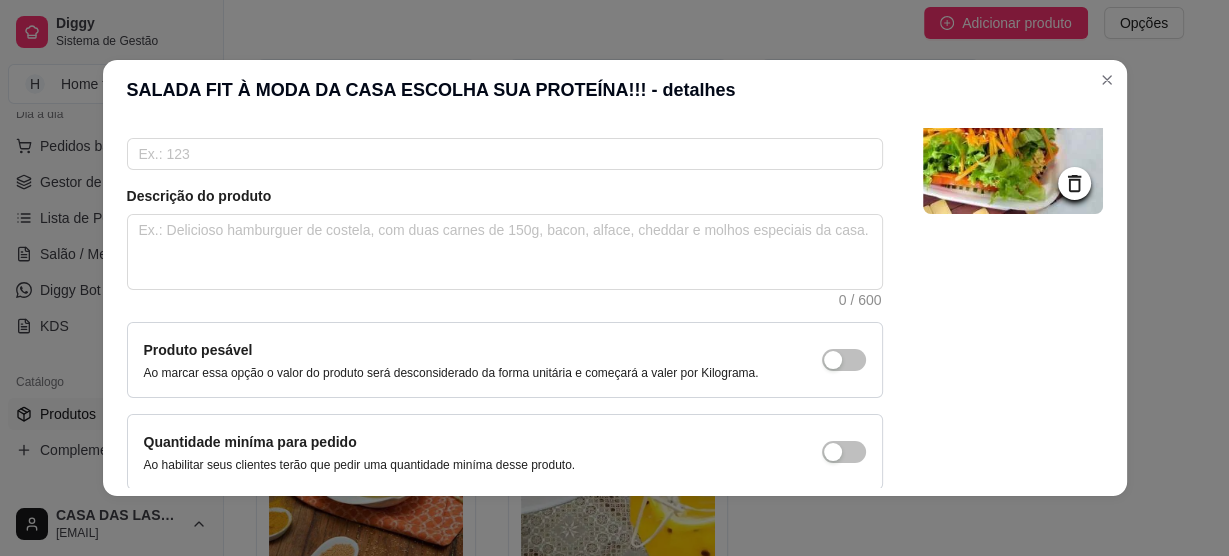 scroll, scrollTop: 254, scrollLeft: 0, axis: vertical 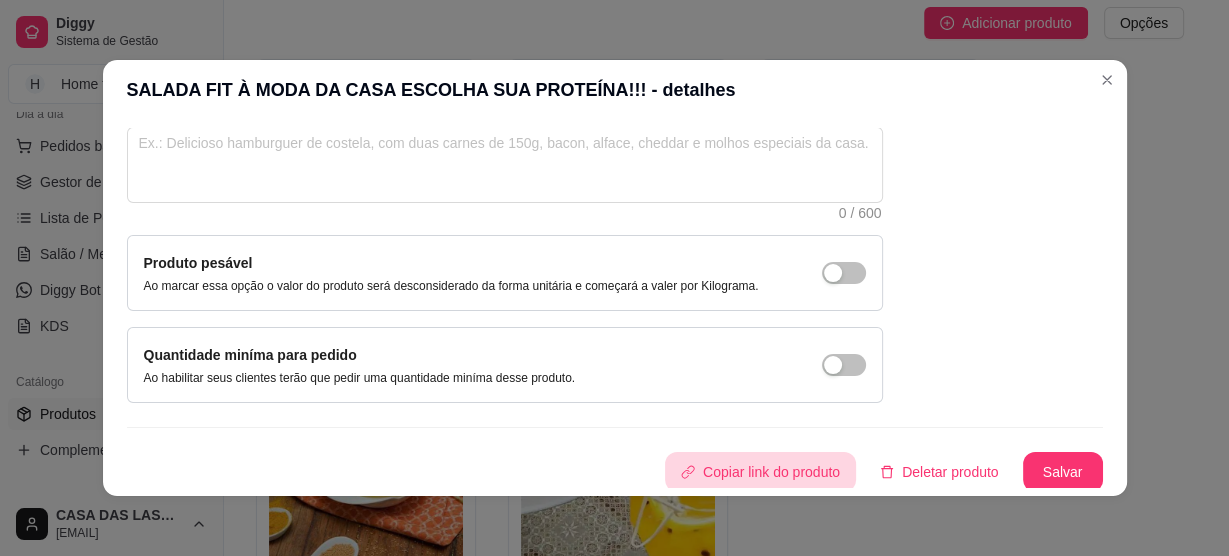 click on "Copiar link do produto" at bounding box center (760, 472) 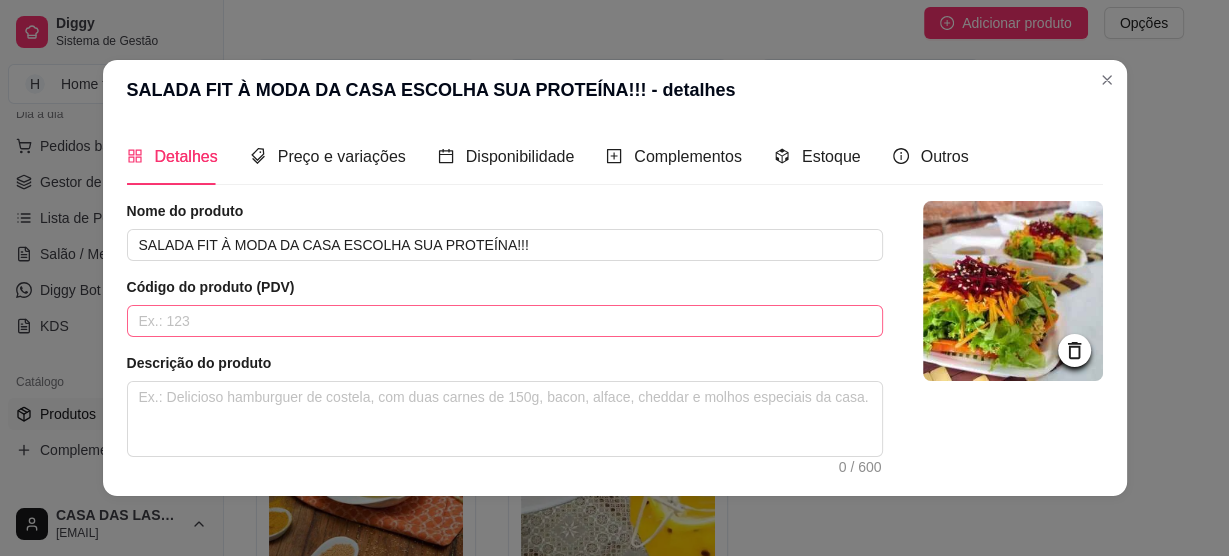 scroll, scrollTop: 160, scrollLeft: 0, axis: vertical 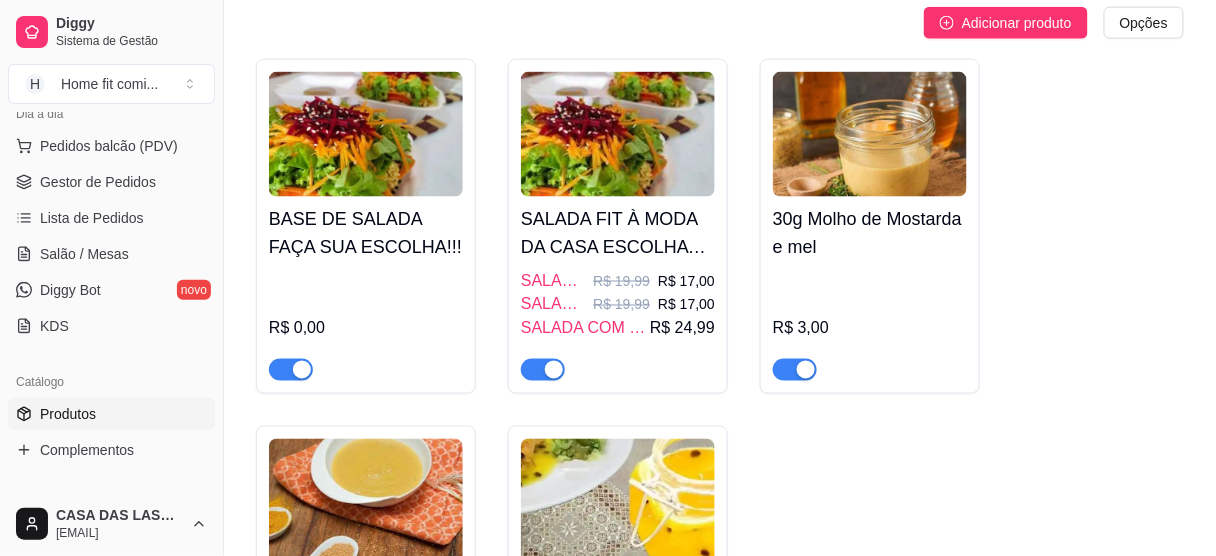 click on "R$ 17,00" at bounding box center [686, 281] 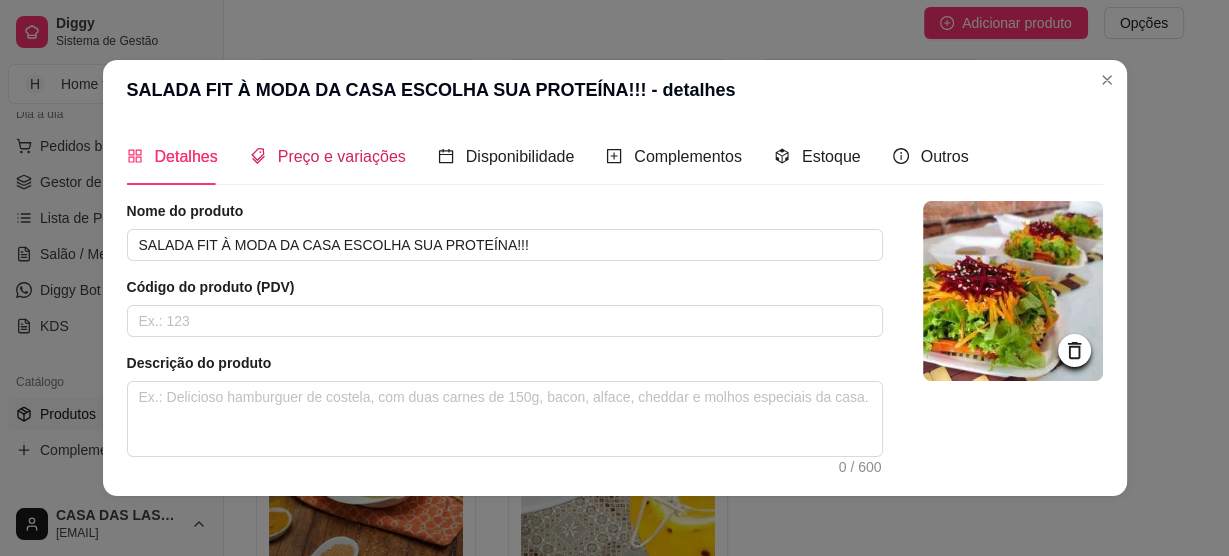 click on "Preço e variações" at bounding box center [342, 156] 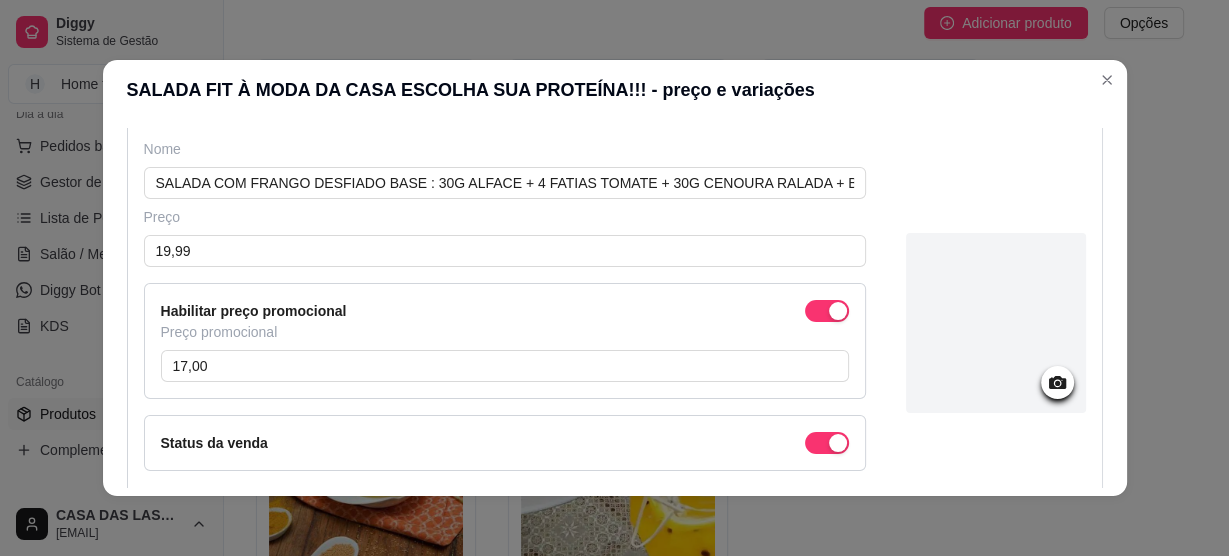 scroll, scrollTop: 320, scrollLeft: 0, axis: vertical 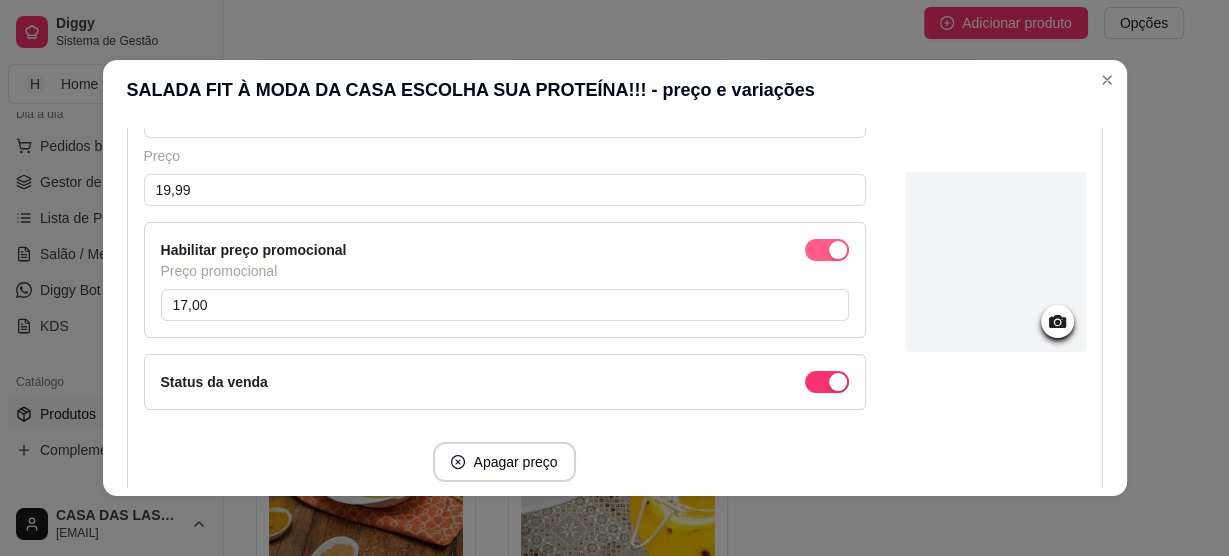 drag, startPoint x: 823, startPoint y: 243, endPoint x: 799, endPoint y: 266, distance: 33.24154 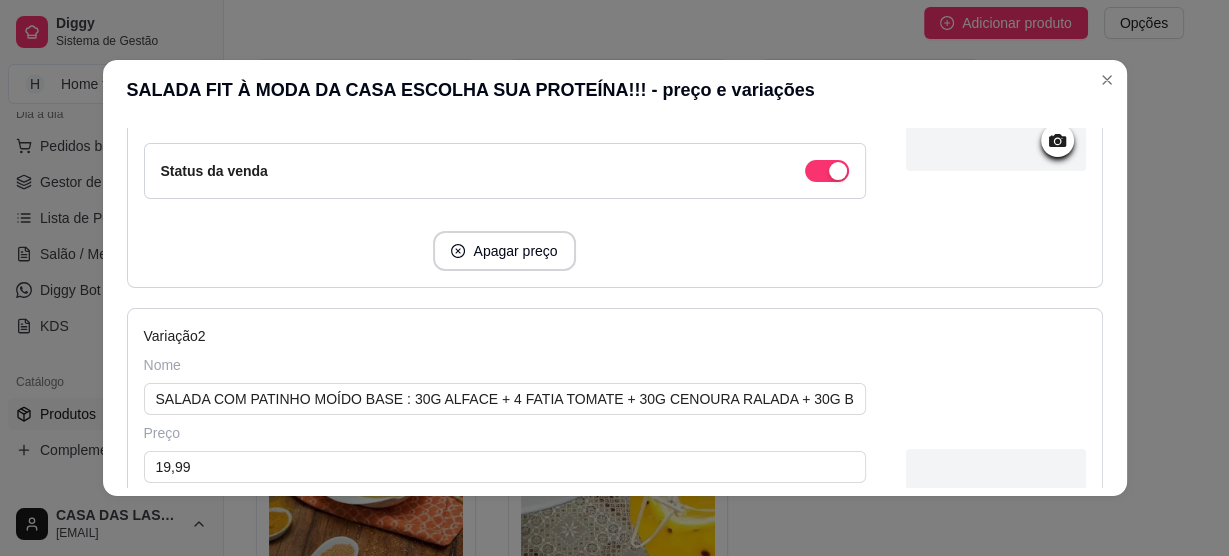 scroll, scrollTop: 560, scrollLeft: 0, axis: vertical 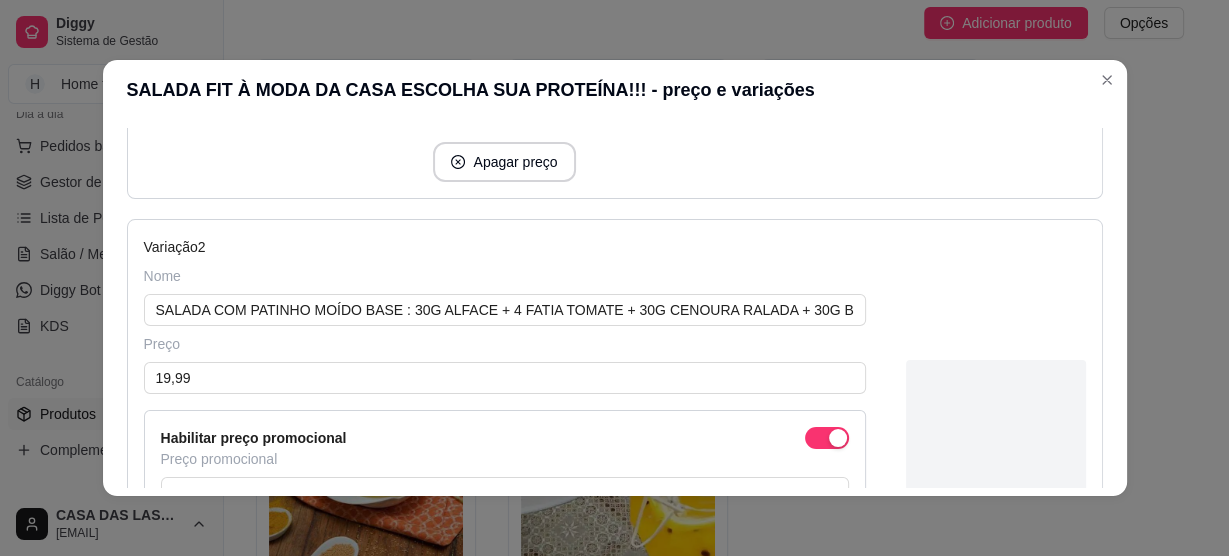 drag, startPoint x: 820, startPoint y: 431, endPoint x: 744, endPoint y: 410, distance: 78.84795 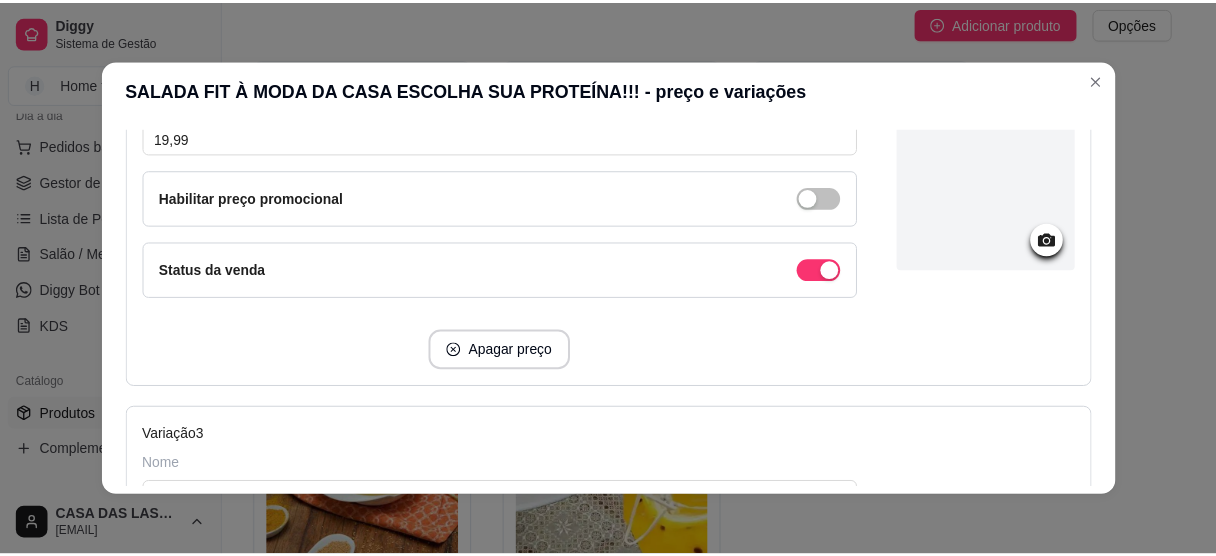 scroll, scrollTop: 1260, scrollLeft: 0, axis: vertical 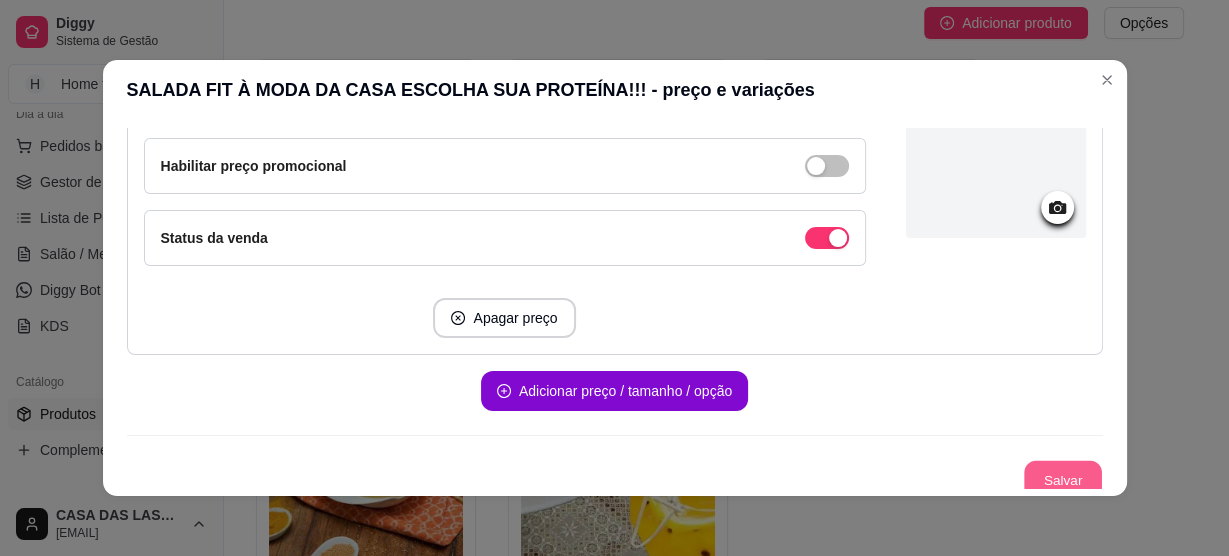 click on "Salvar" at bounding box center [1063, 480] 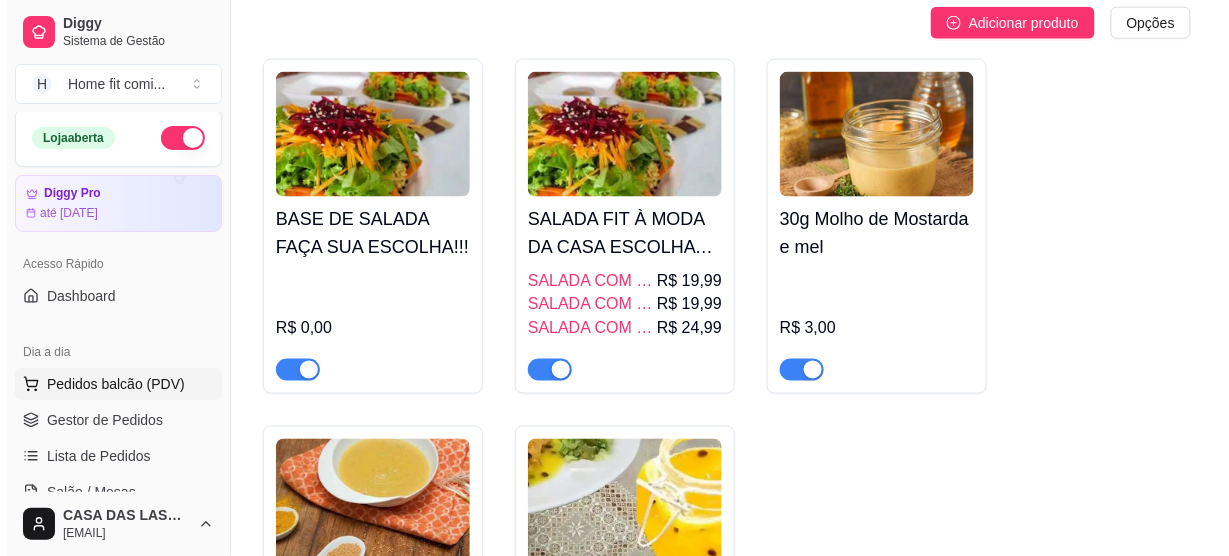 scroll, scrollTop: 0, scrollLeft: 0, axis: both 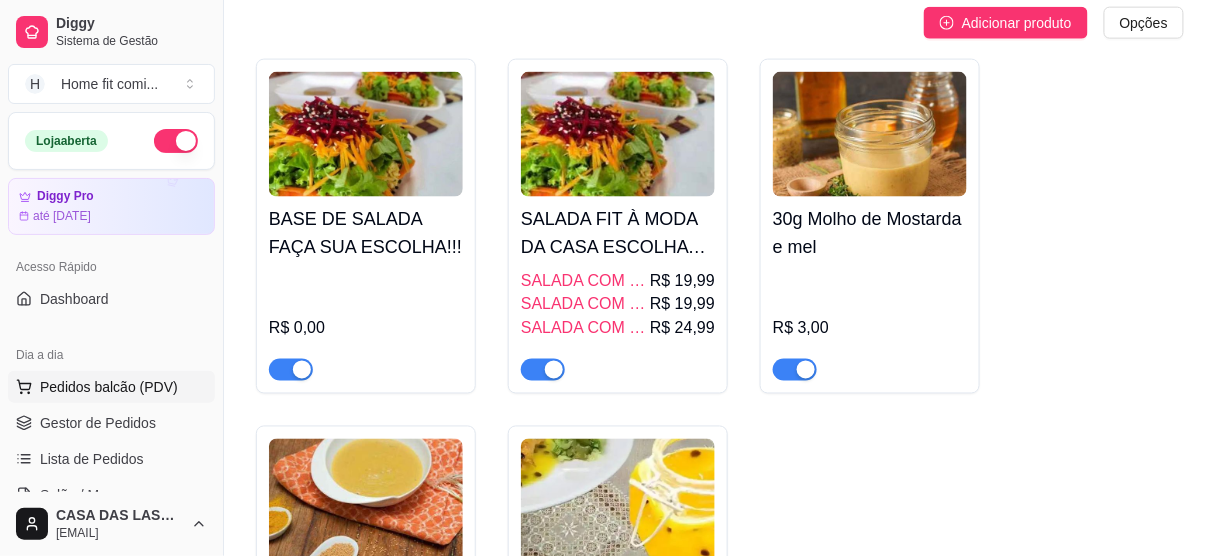click on "Pedidos balcão (PDV)" at bounding box center (109, 387) 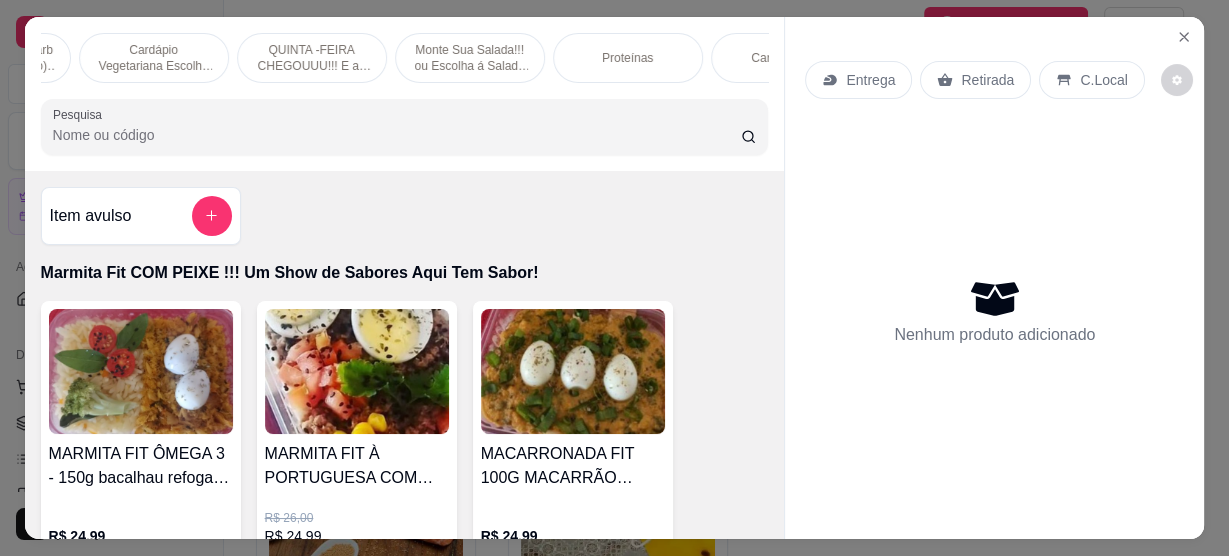 scroll, scrollTop: 0, scrollLeft: 768, axis: horizontal 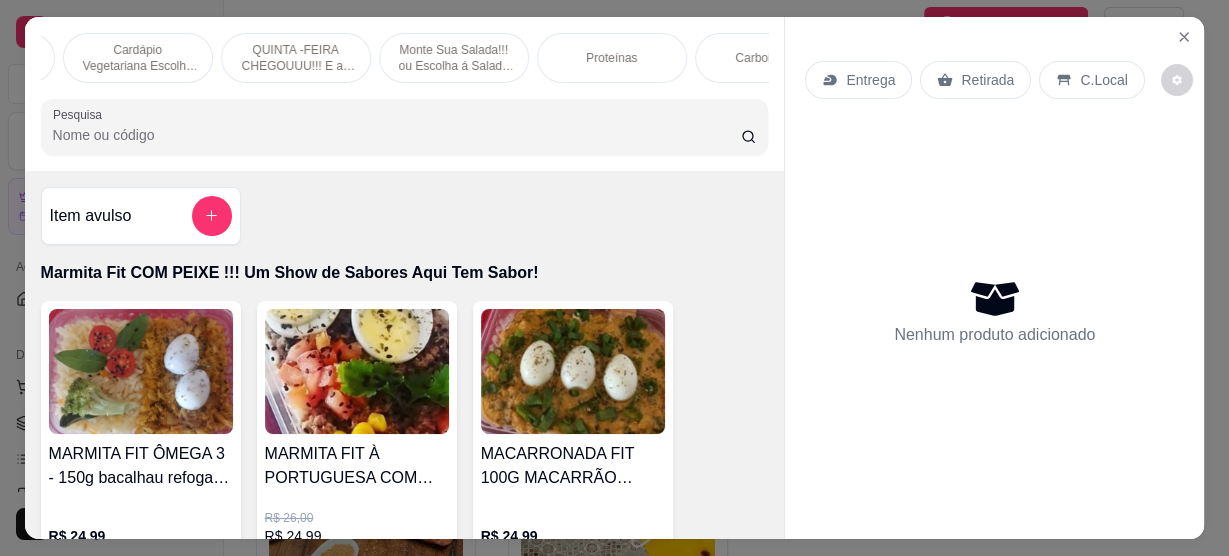 click on "Monte Sua Salada!!! ou Escolha á Salada à Moda da Casa!" at bounding box center [454, 58] 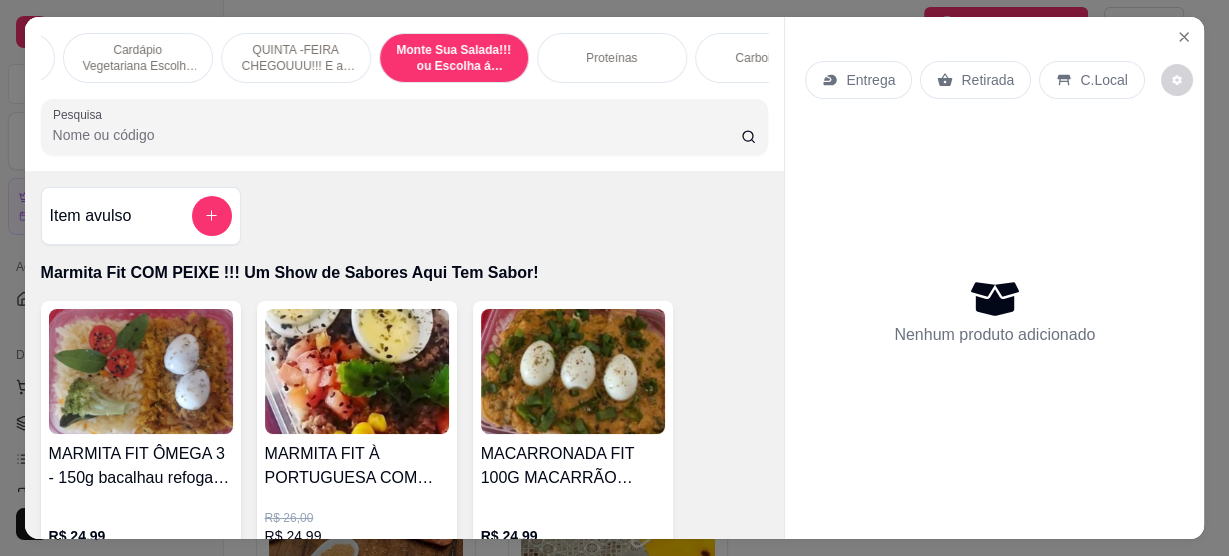 scroll, scrollTop: 5870, scrollLeft: 0, axis: vertical 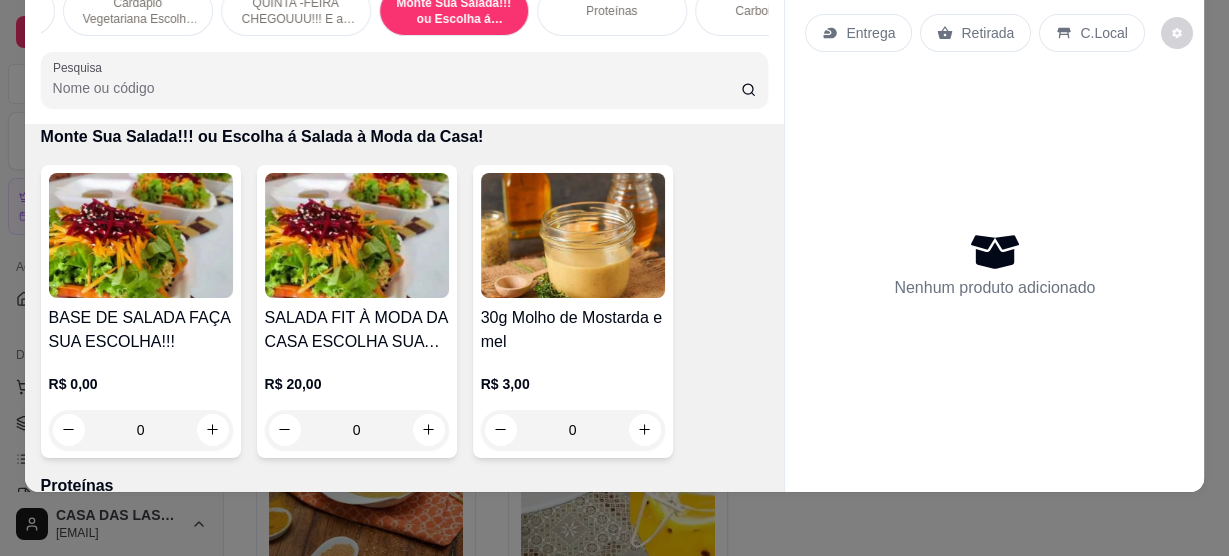 click at bounding box center [357, 235] 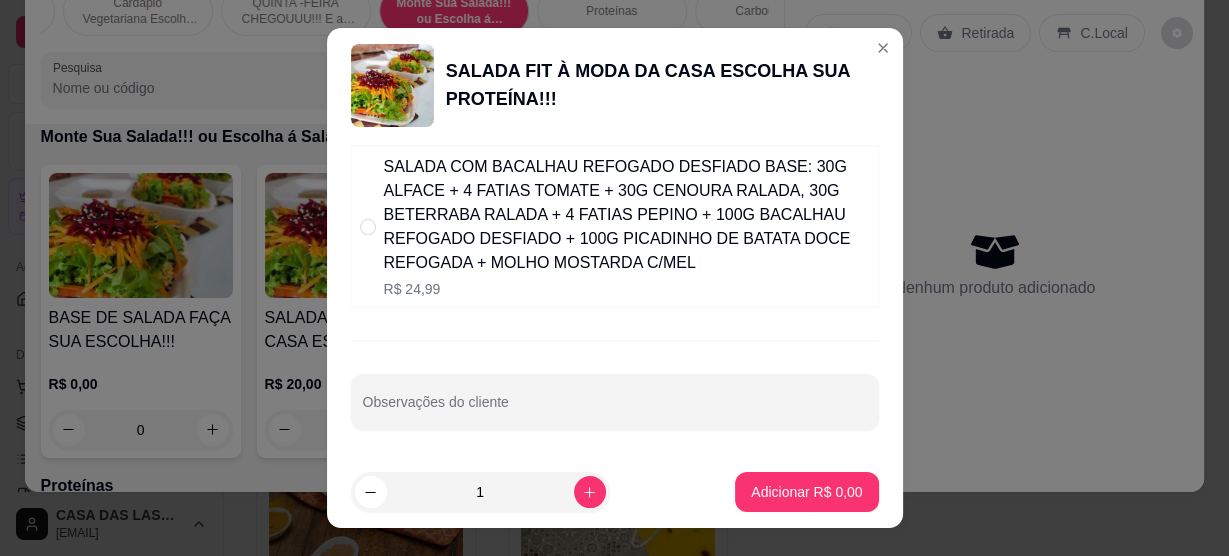 scroll, scrollTop: 351, scrollLeft: 0, axis: vertical 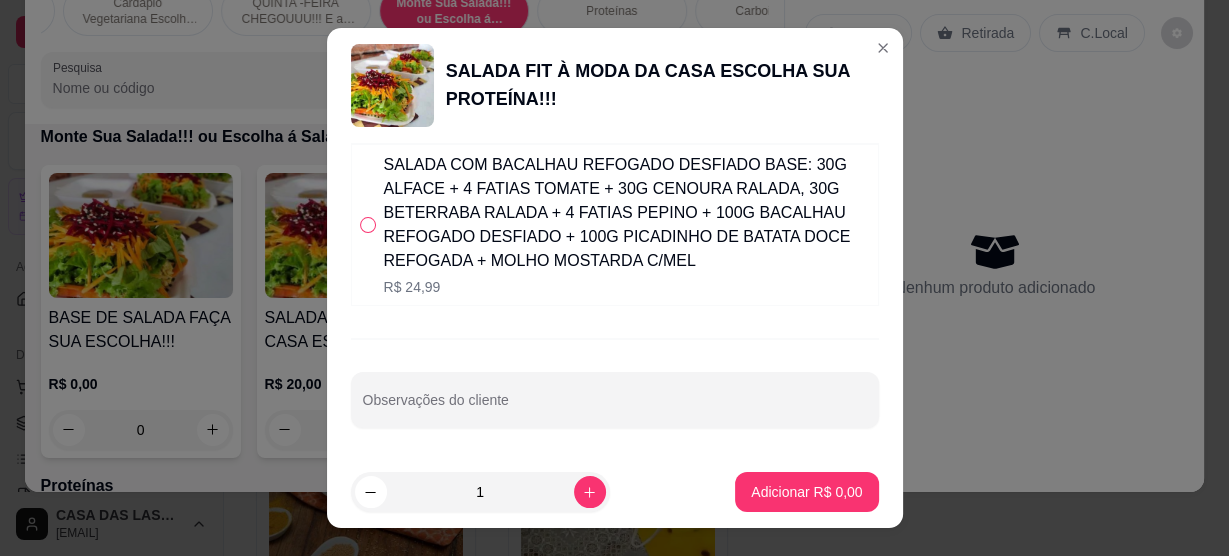 click at bounding box center [368, 225] 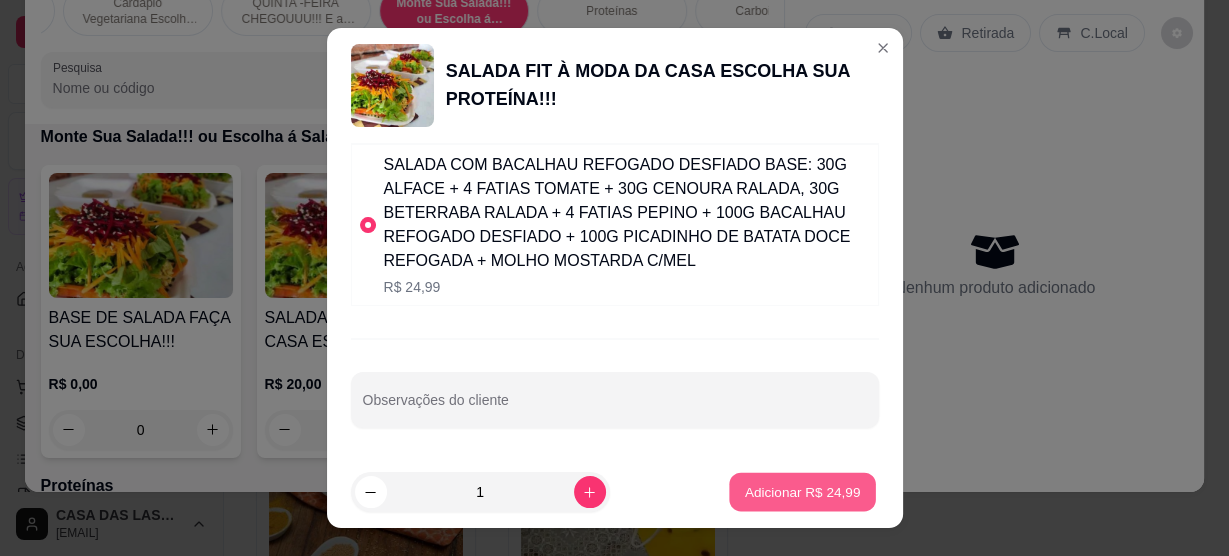 click on "Adicionar   R$ 24,99" at bounding box center (803, 492) 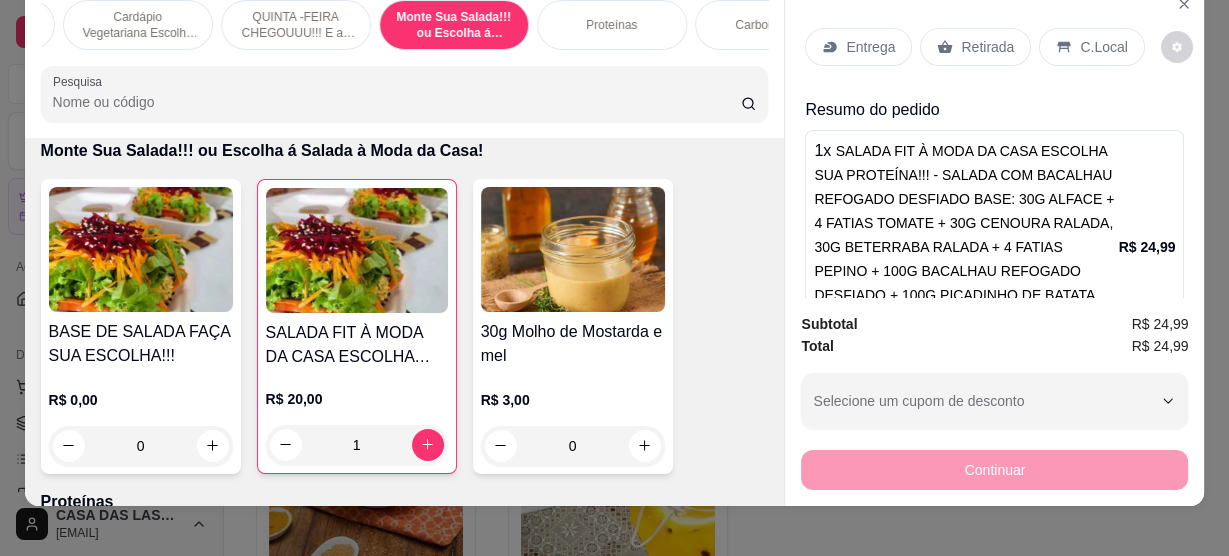 scroll, scrollTop: 0, scrollLeft: 0, axis: both 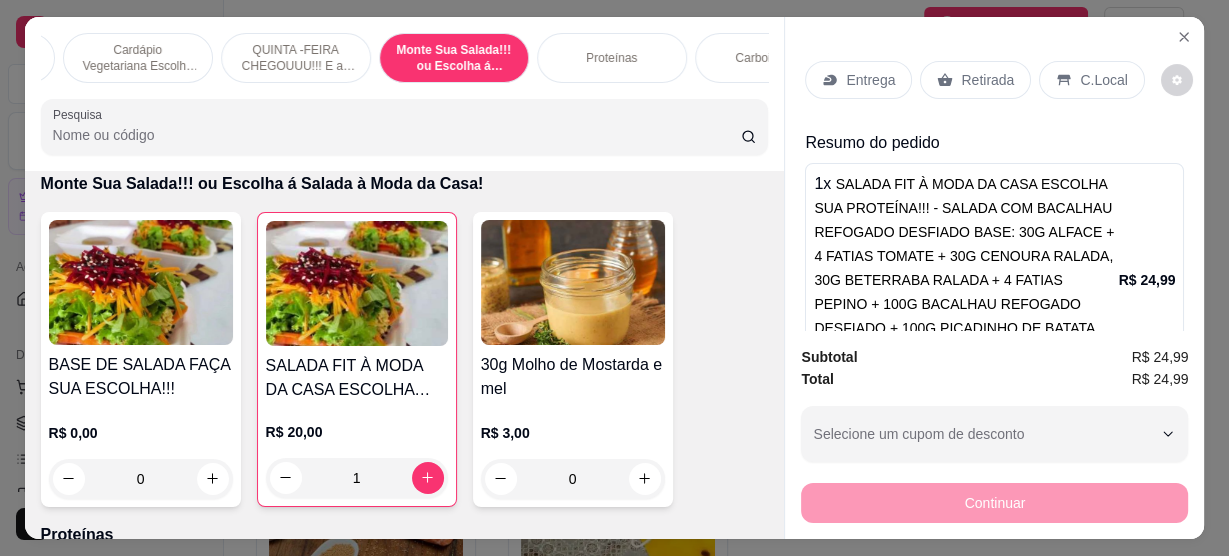 click on "Entrega" at bounding box center (870, 80) 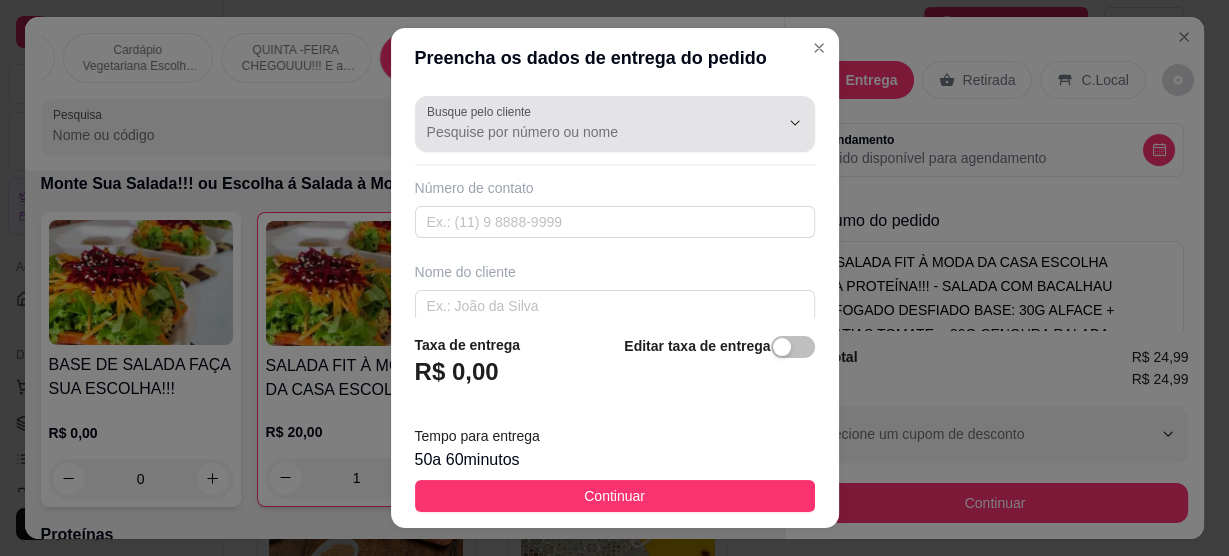 click on "Busque pelo cliente" at bounding box center (587, 132) 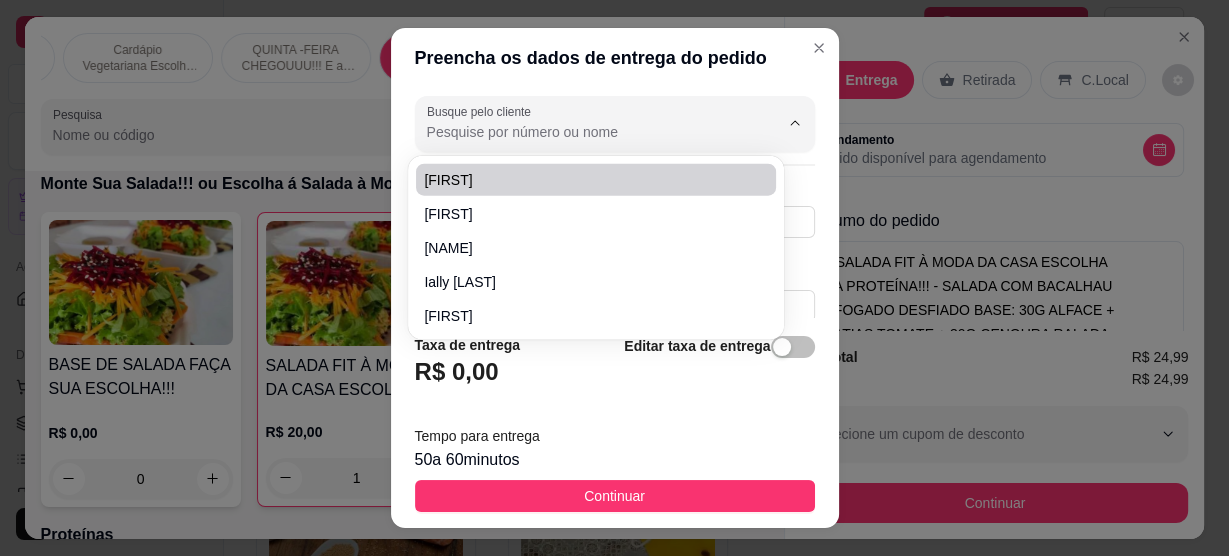click on "Busque pelo cliente" at bounding box center (587, 132) 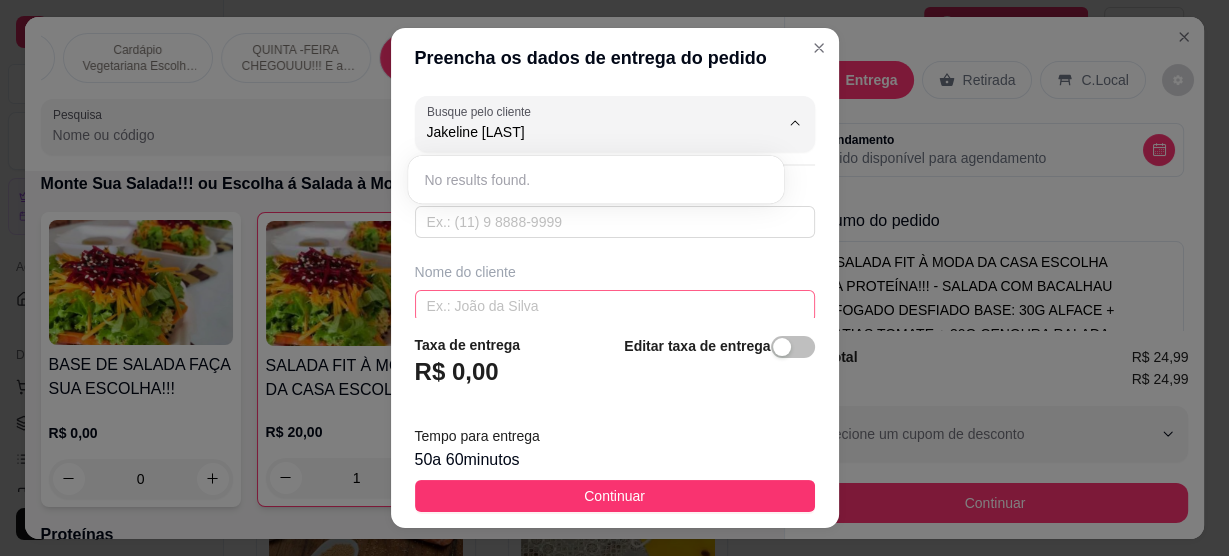 click at bounding box center [615, 306] 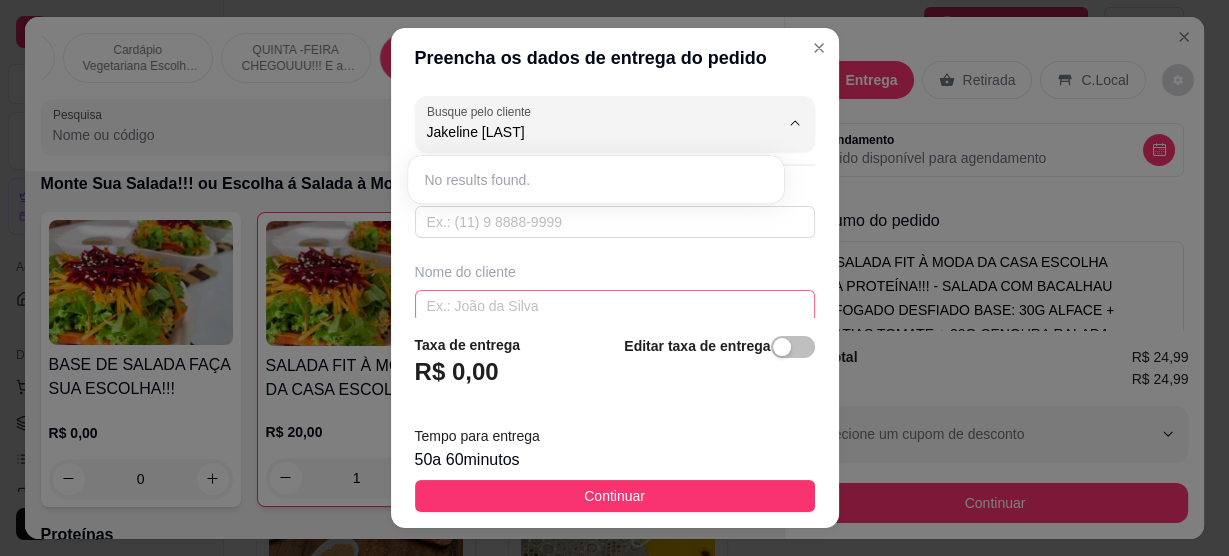 type 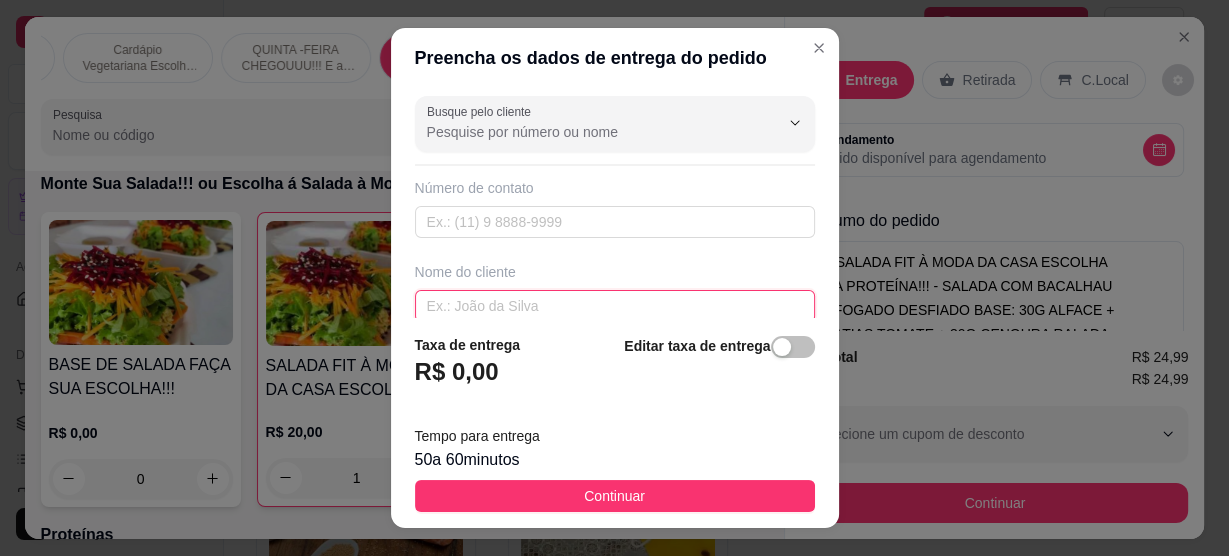 paste on "Jakeline [LAST]" 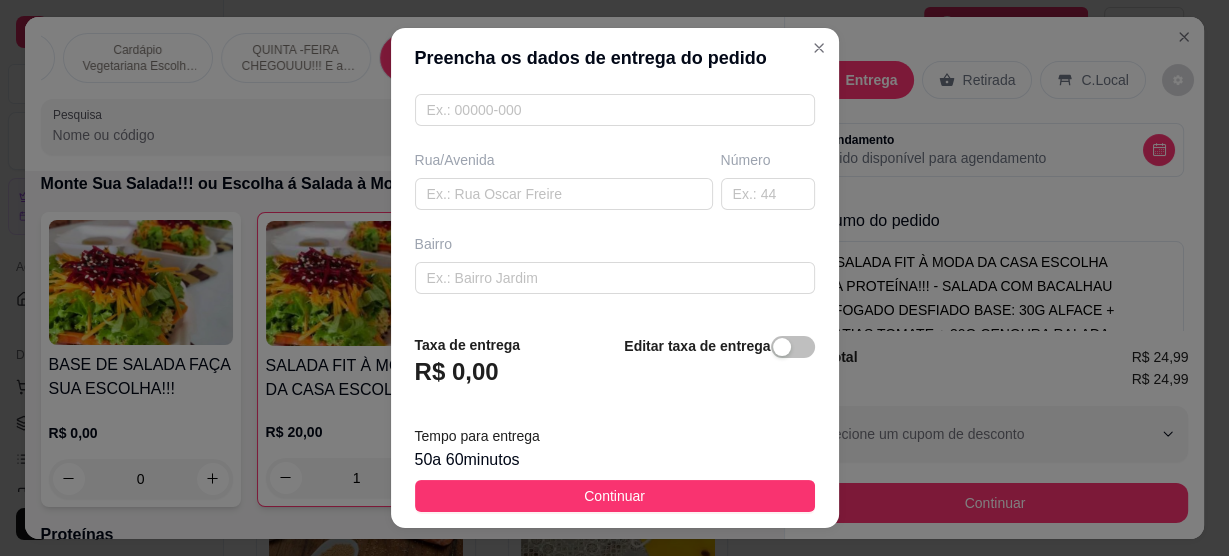 scroll, scrollTop: 320, scrollLeft: 0, axis: vertical 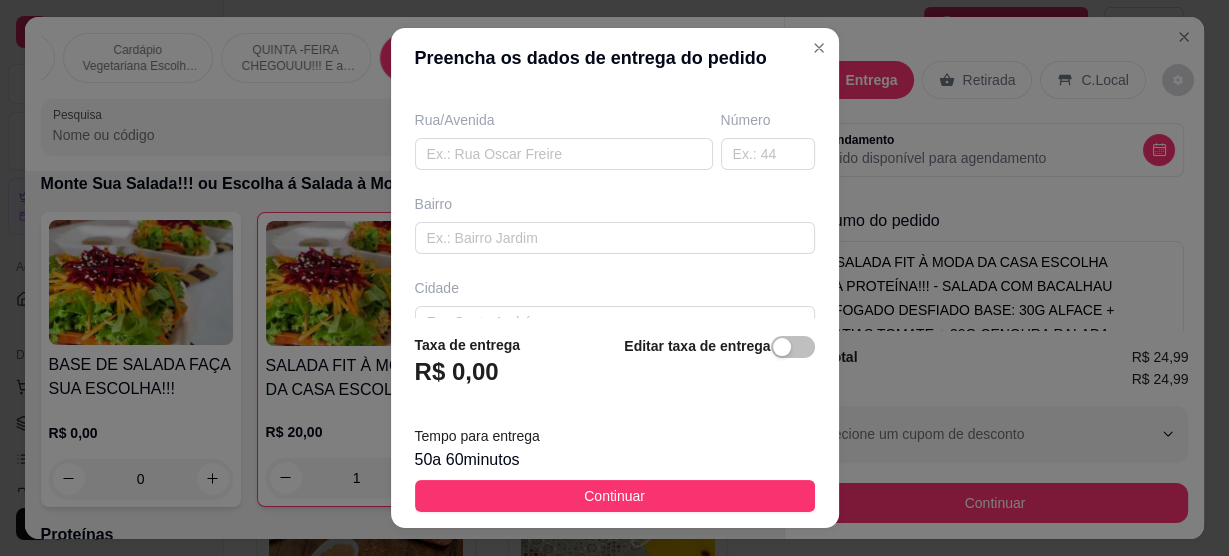 type on "Jakeline [LAST]" 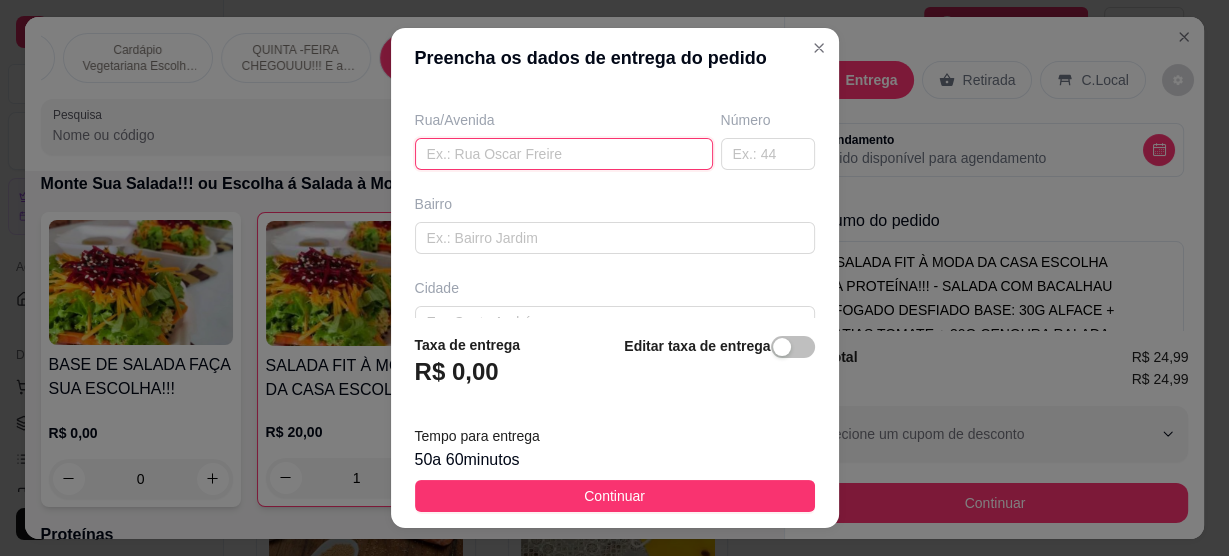 click at bounding box center (564, 154) 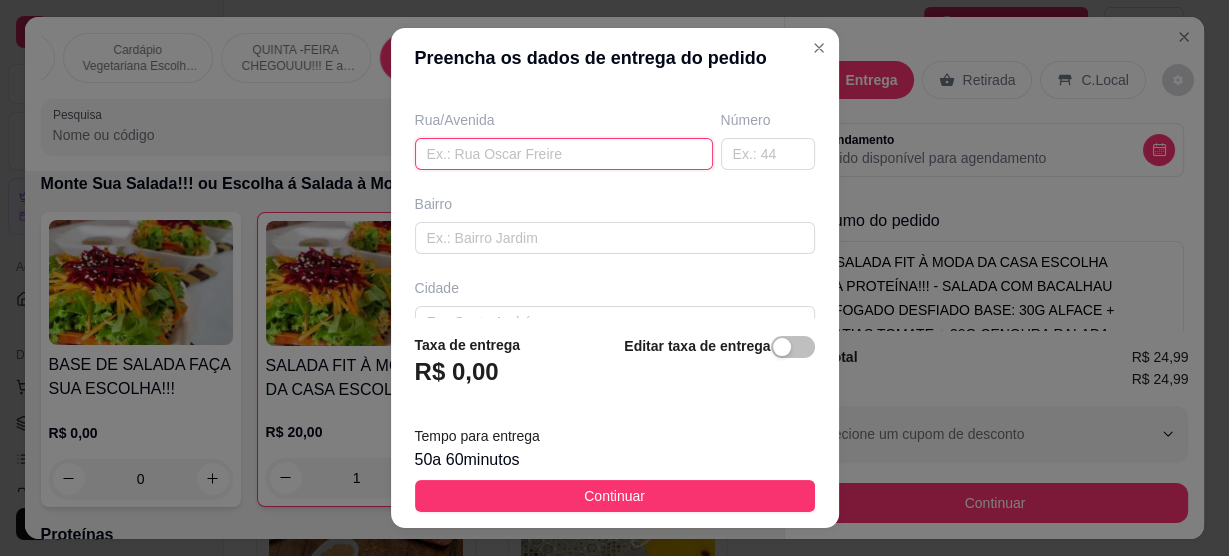 paste on "[STREET_NAME] N°[NUMBER]" 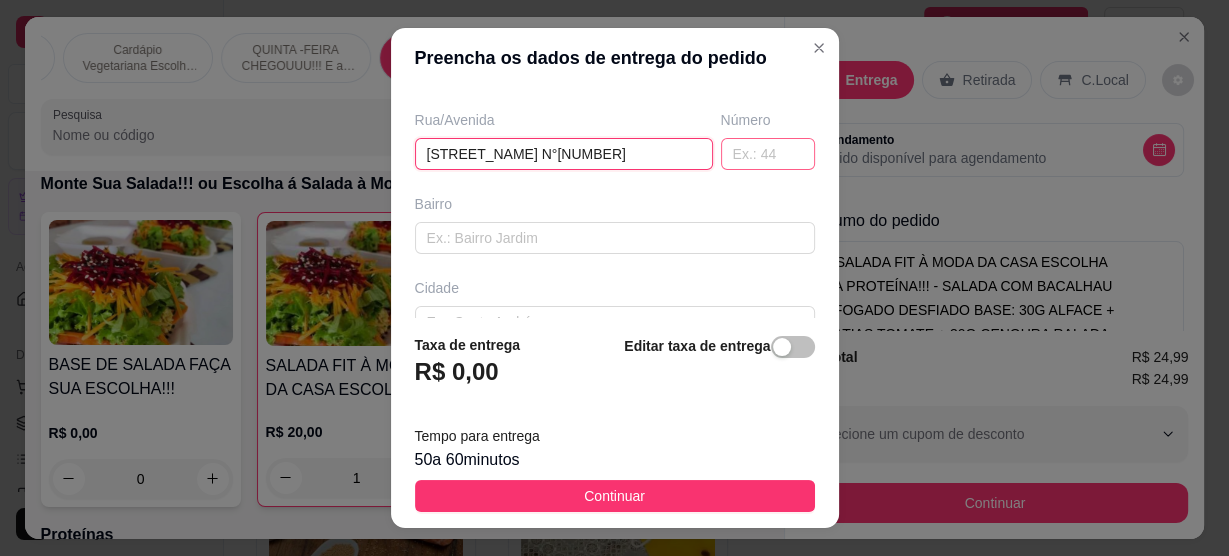 type on "[STREET_NAME] N°[NUMBER]" 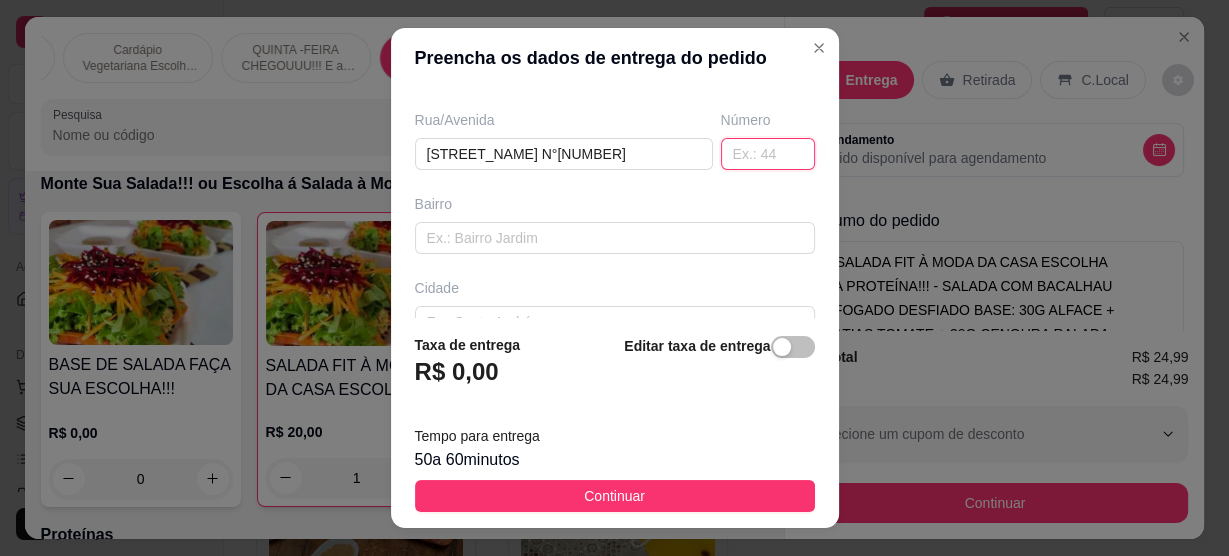 click at bounding box center (768, 154) 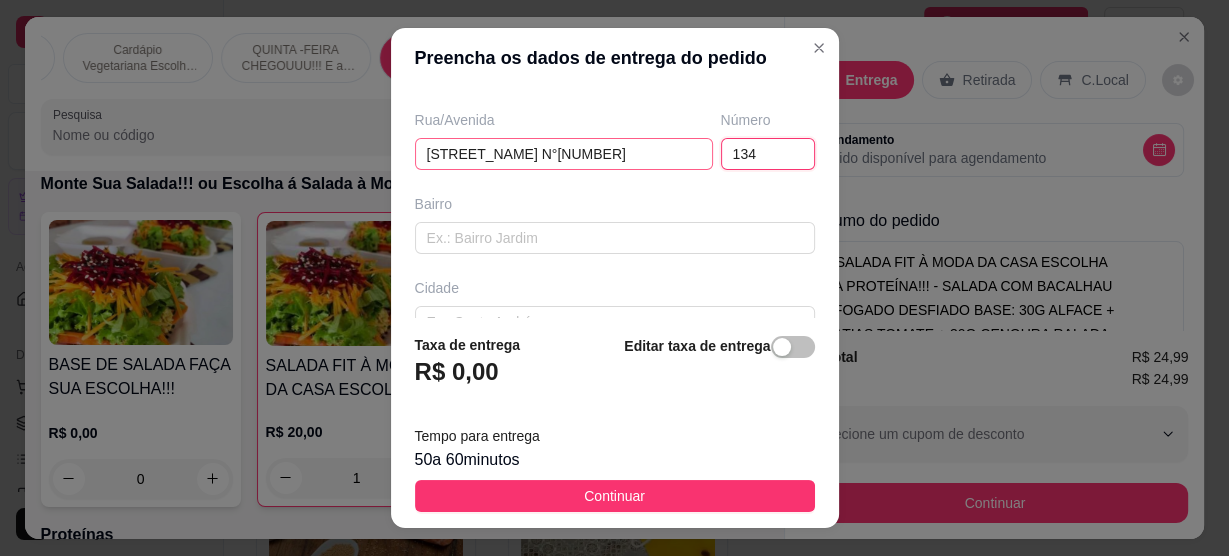 type on "134" 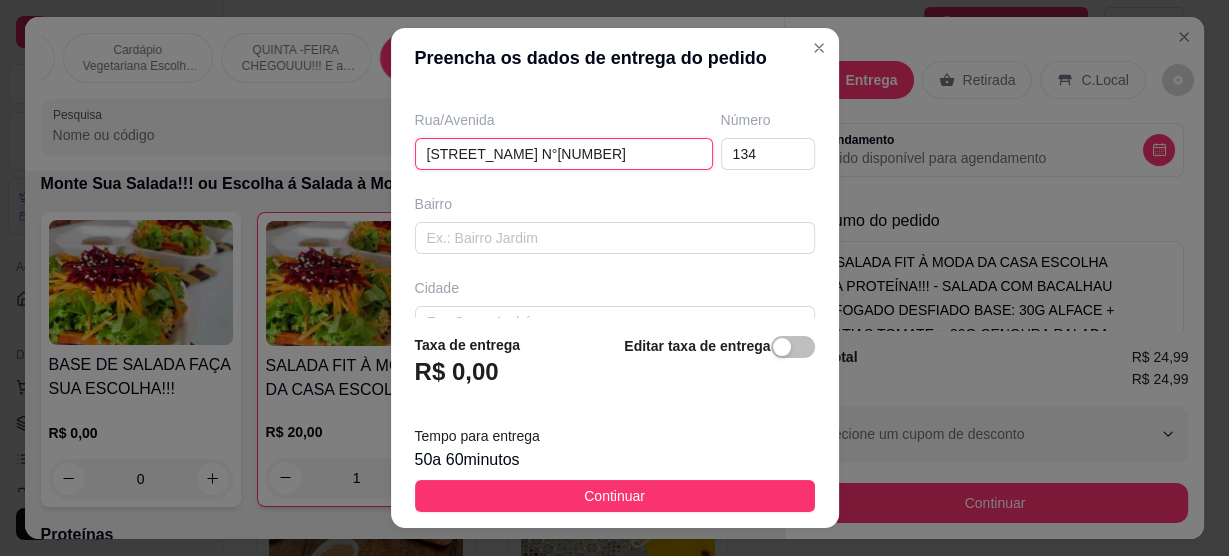 click on "[STREET_NAME] N°[NUMBER]" at bounding box center (564, 154) 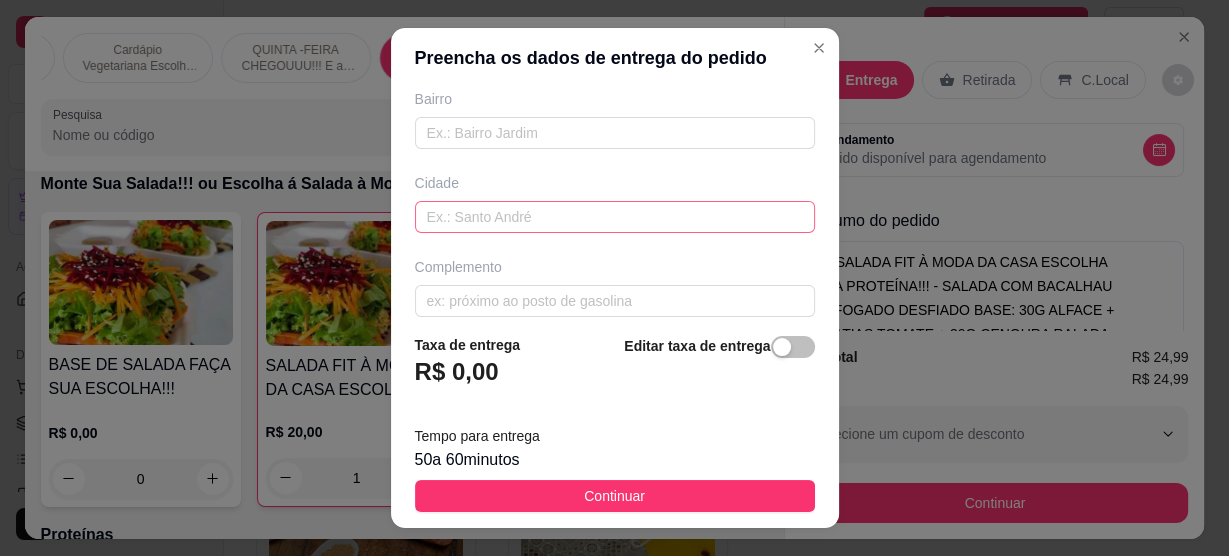 scroll, scrollTop: 437, scrollLeft: 0, axis: vertical 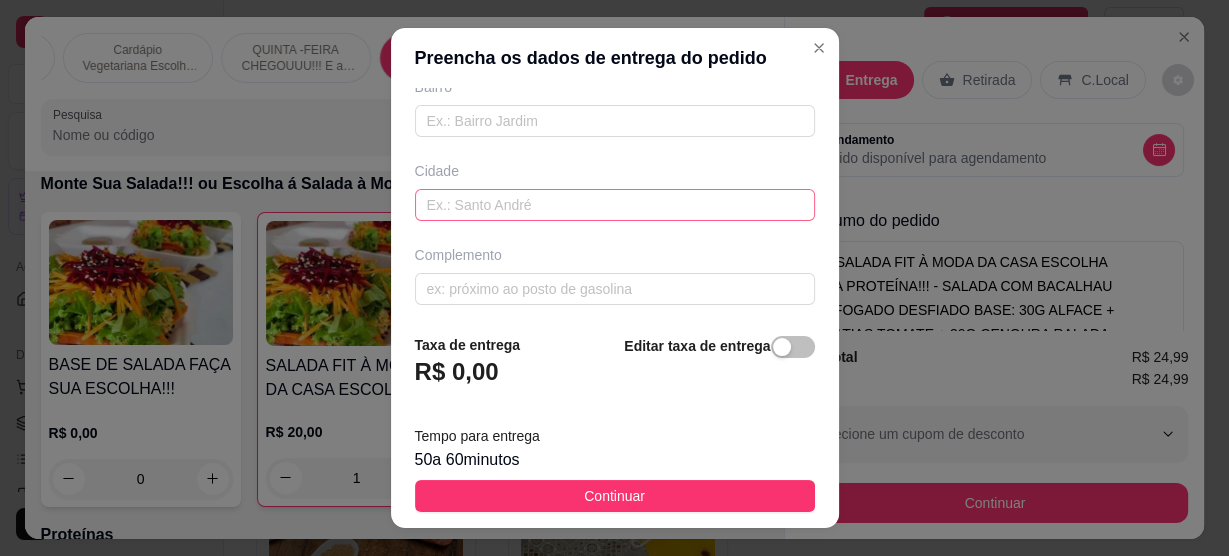 type on "[STREET_NAME]" 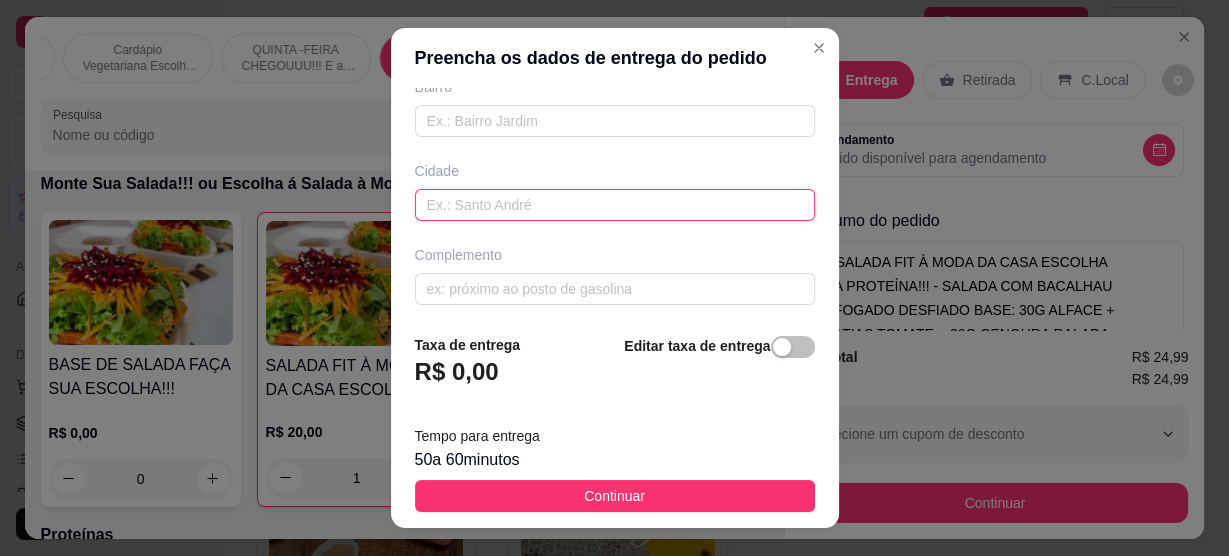 click at bounding box center [615, 205] 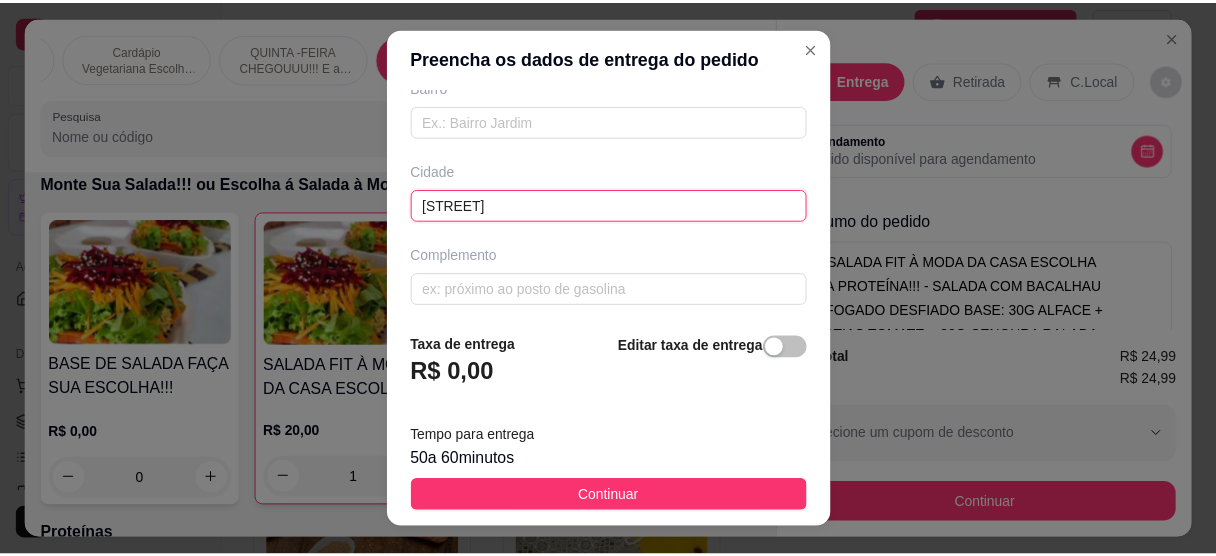 scroll, scrollTop: 36, scrollLeft: 0, axis: vertical 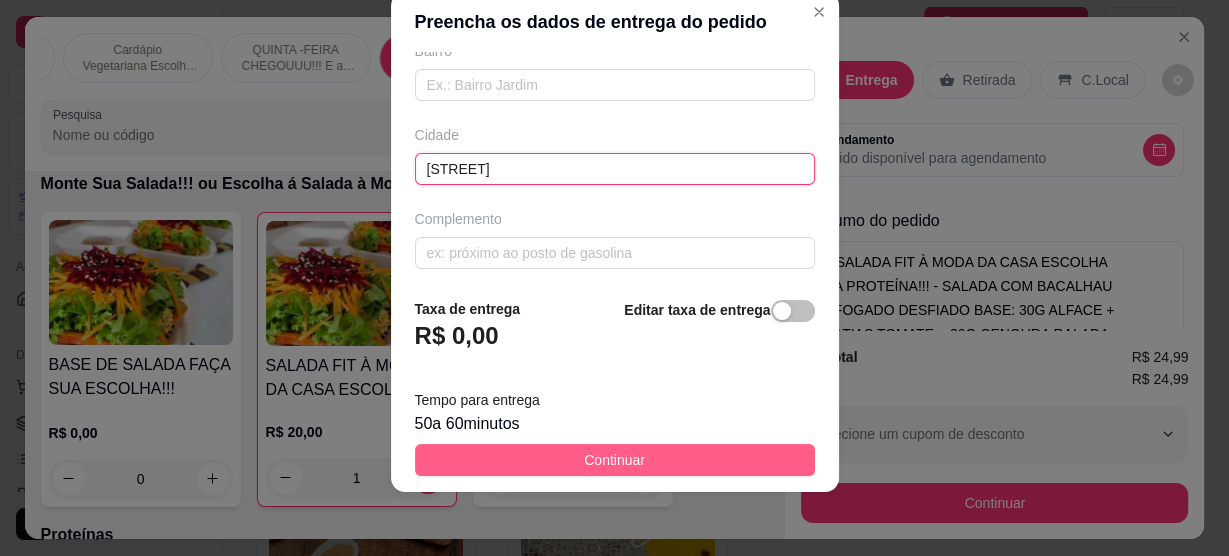 type on "[STREET]" 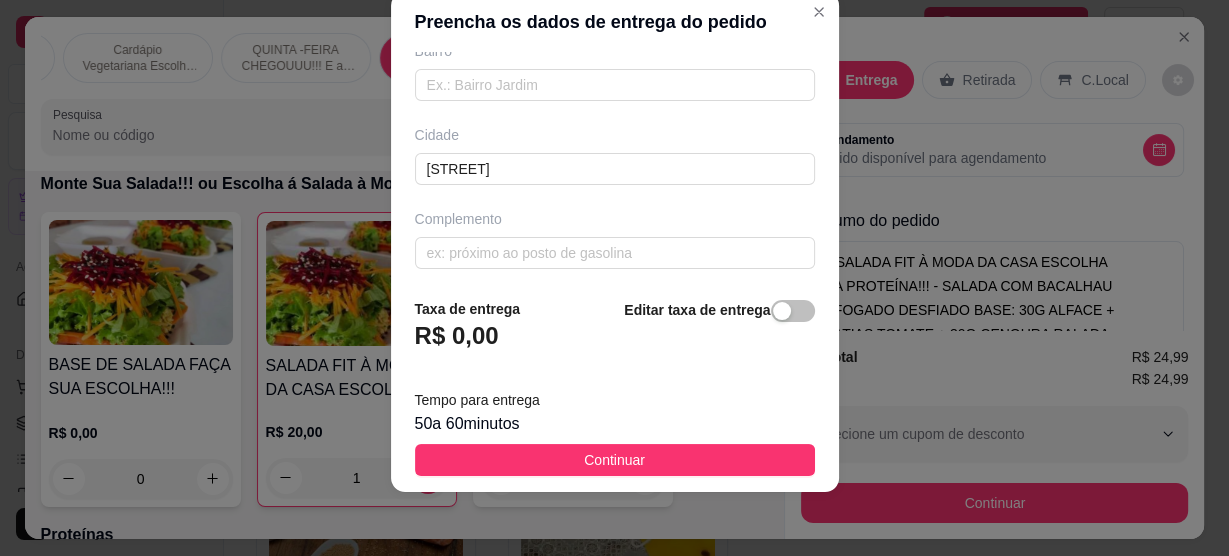 click on "Continuar" at bounding box center [614, 460] 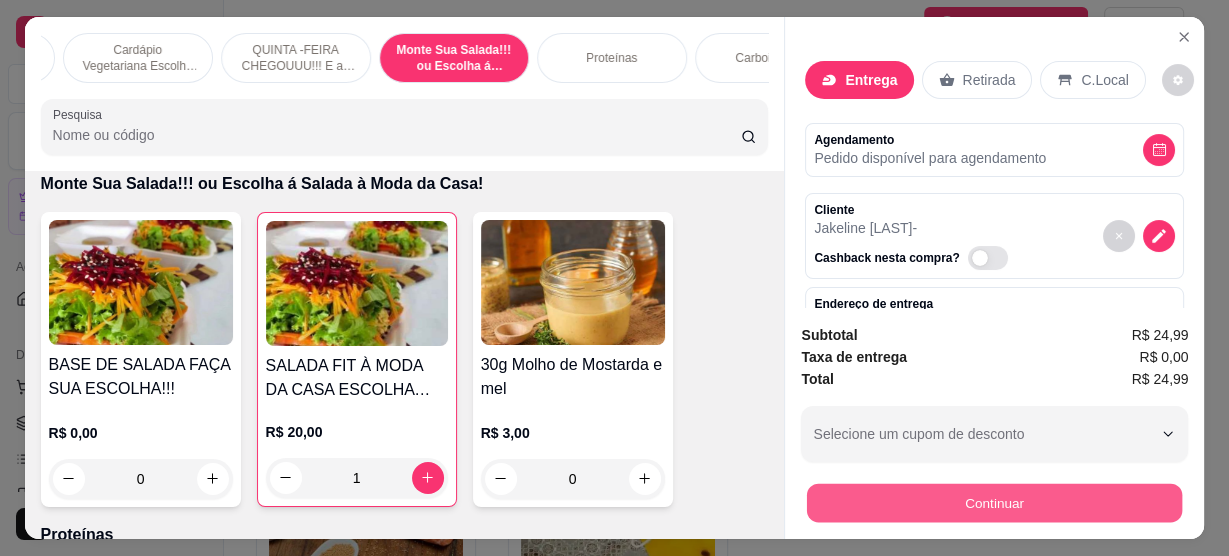 click on "Continuar" at bounding box center [994, 503] 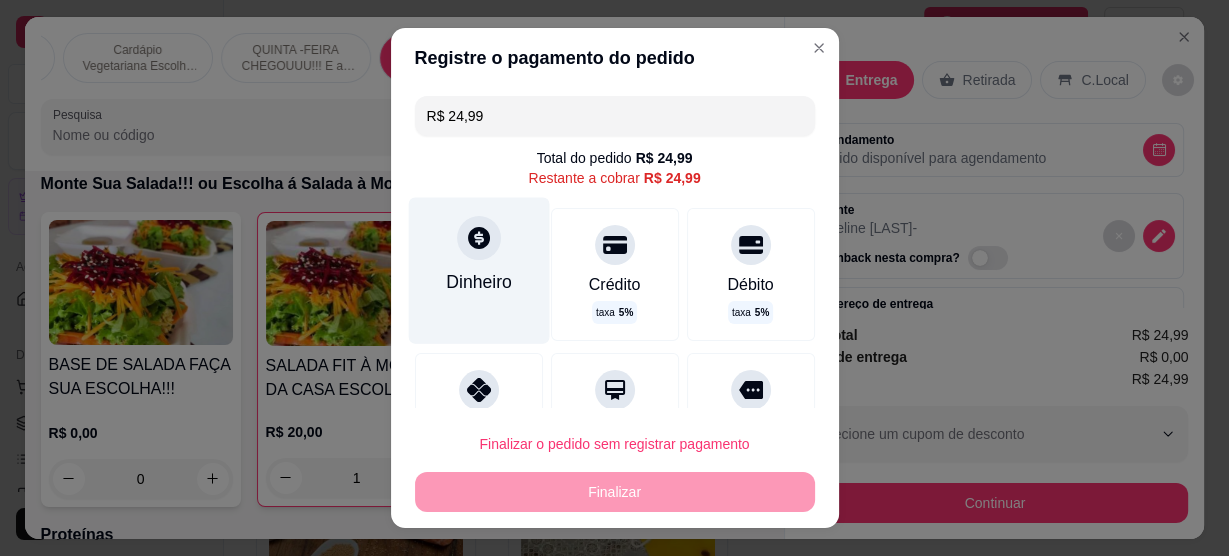 click at bounding box center [479, 238] 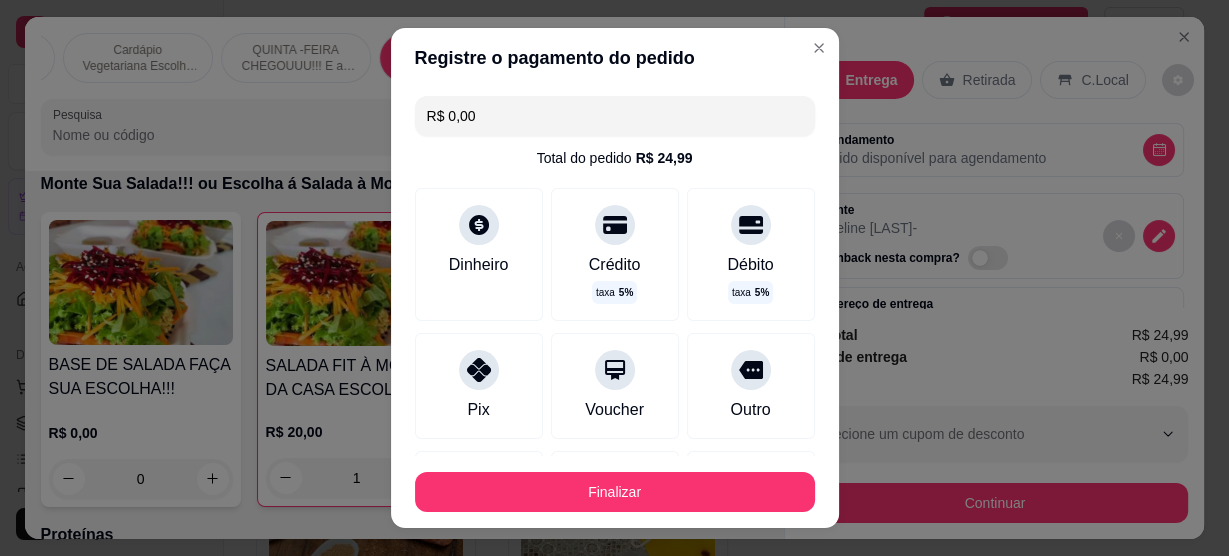 type on "R$ 0,00" 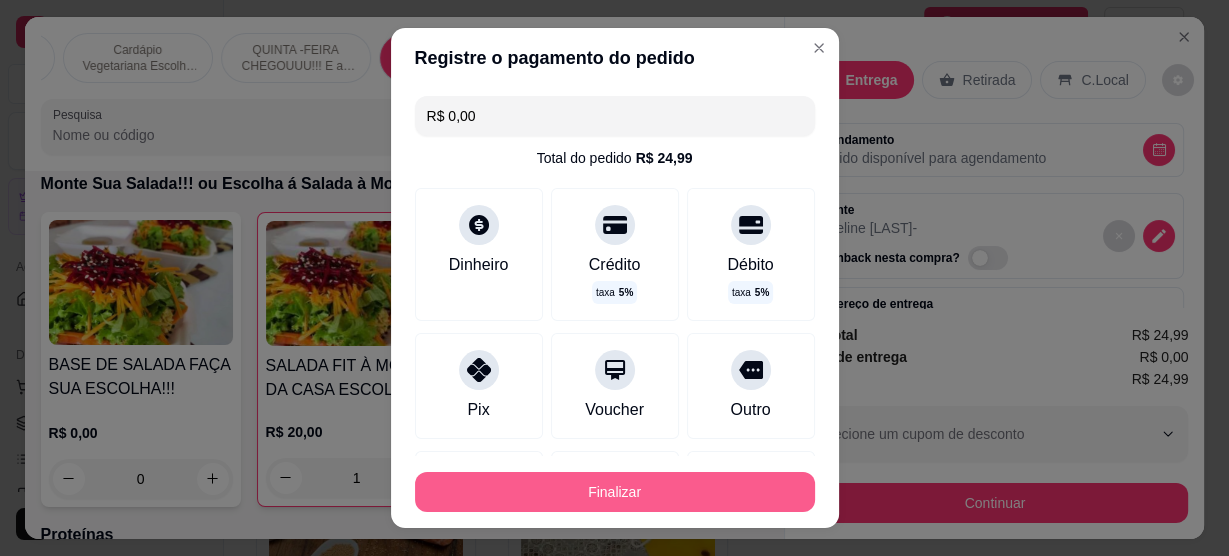 click on "Finalizar" at bounding box center (615, 492) 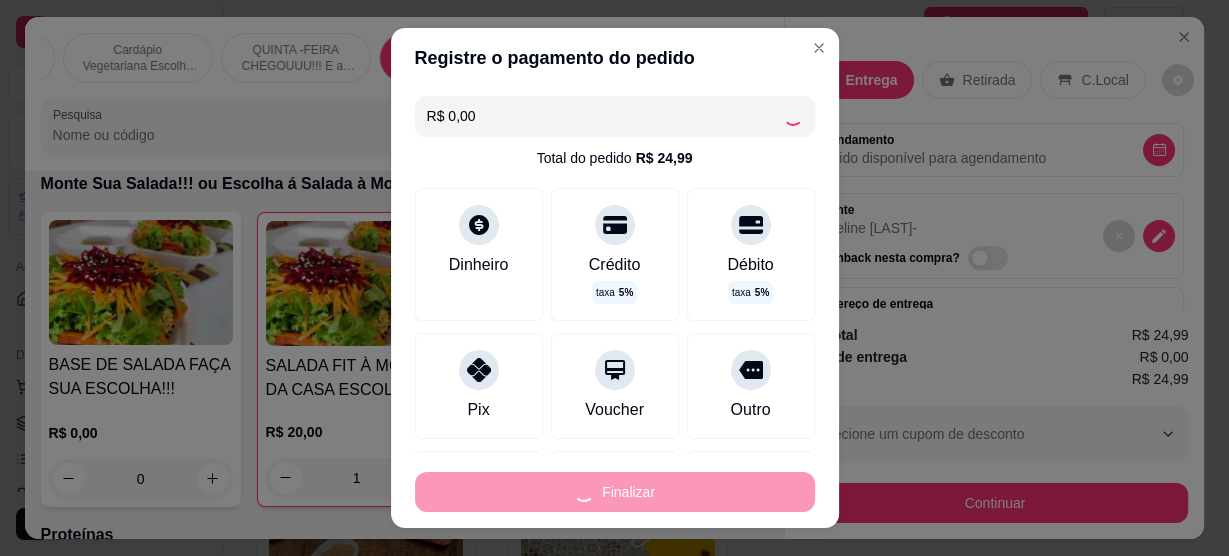 type on "0" 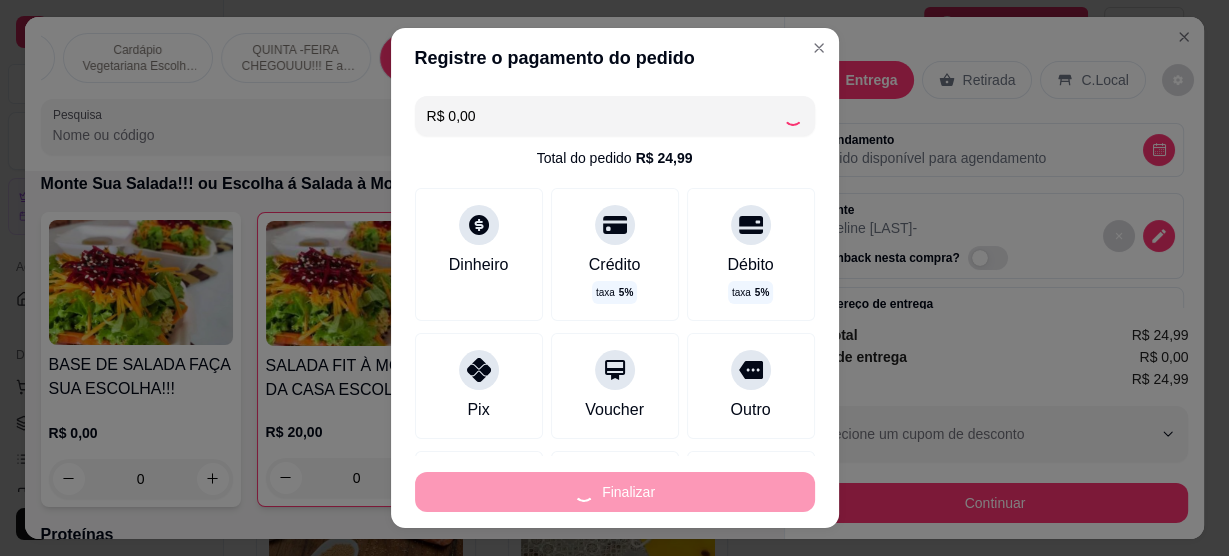 type on "-R$ 24,99" 